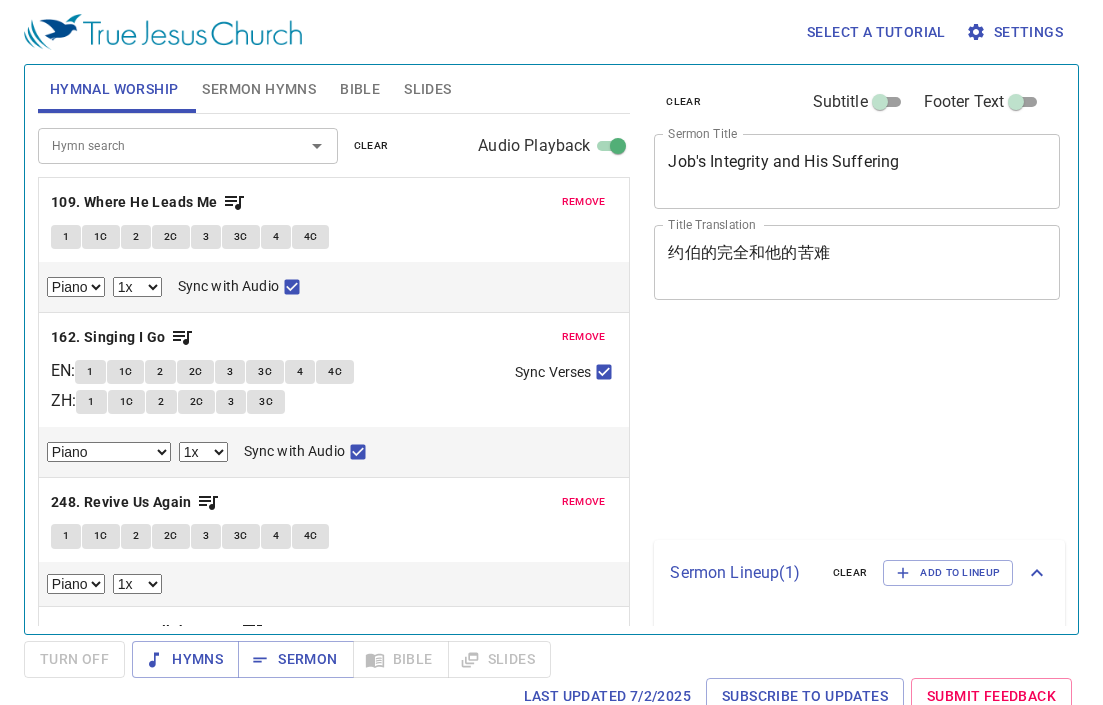 select on "1" 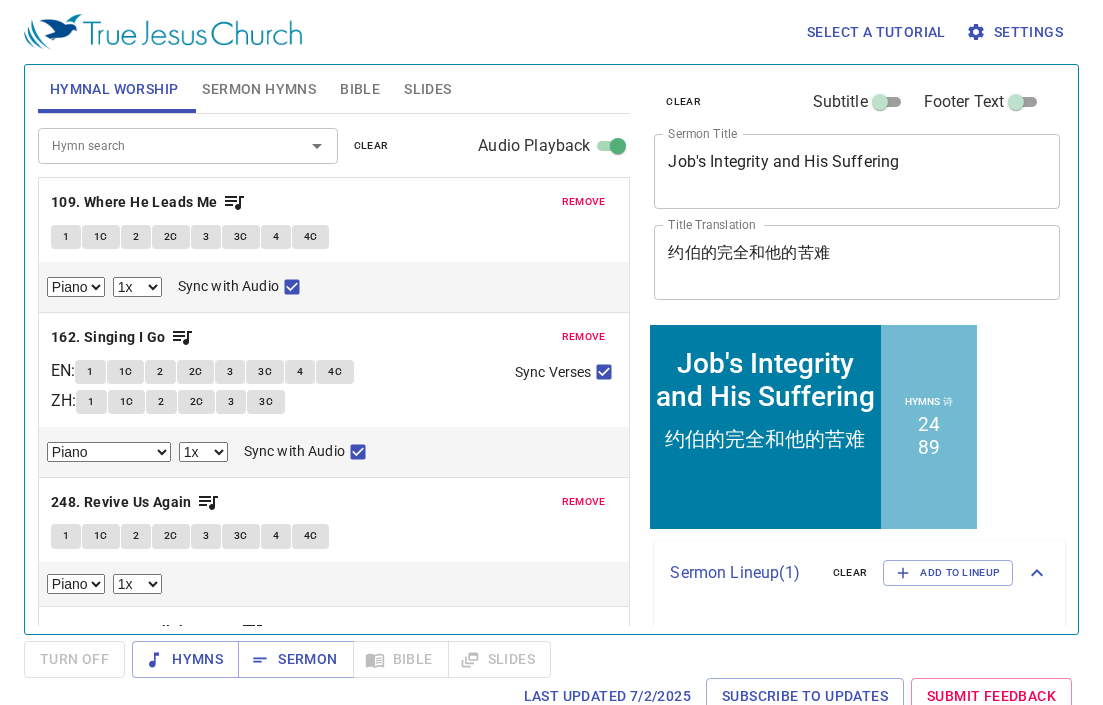scroll, scrollTop: 0, scrollLeft: 0, axis: both 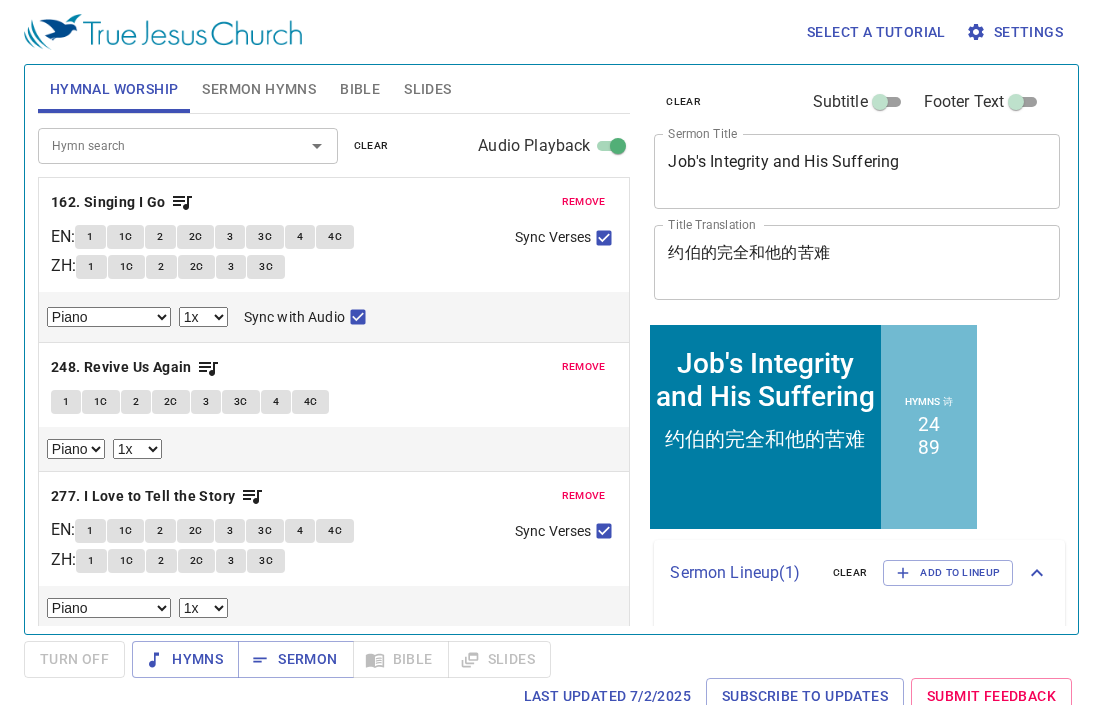 click on "remove" at bounding box center (584, 202) 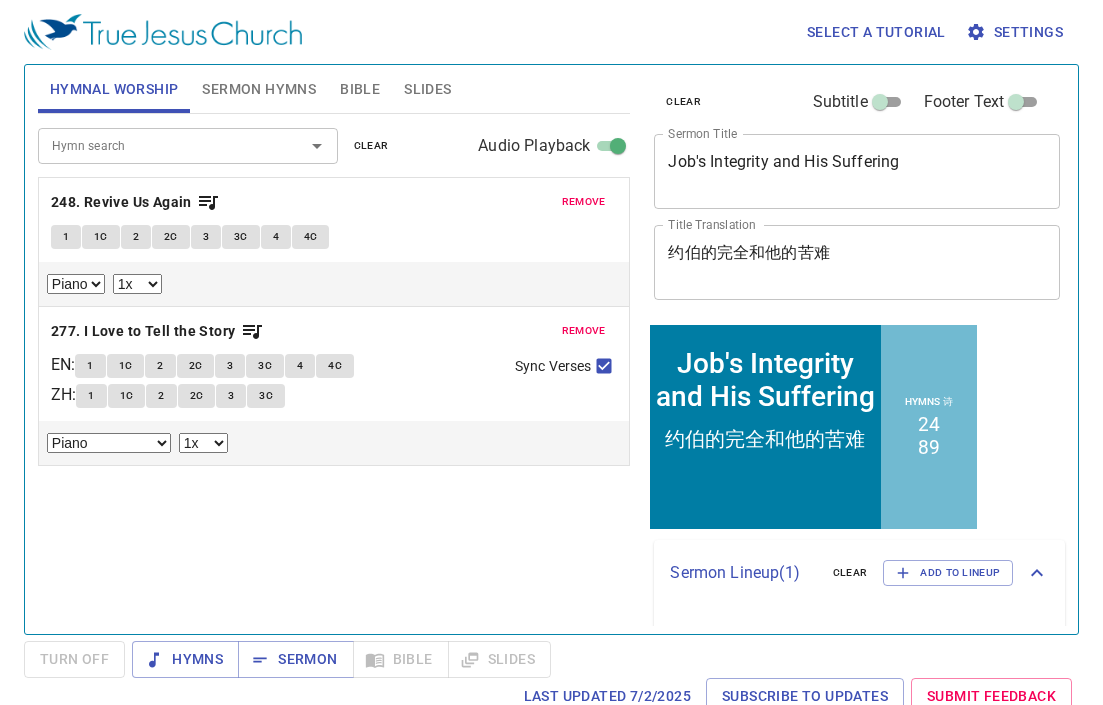 click on "remove" at bounding box center [584, 202] 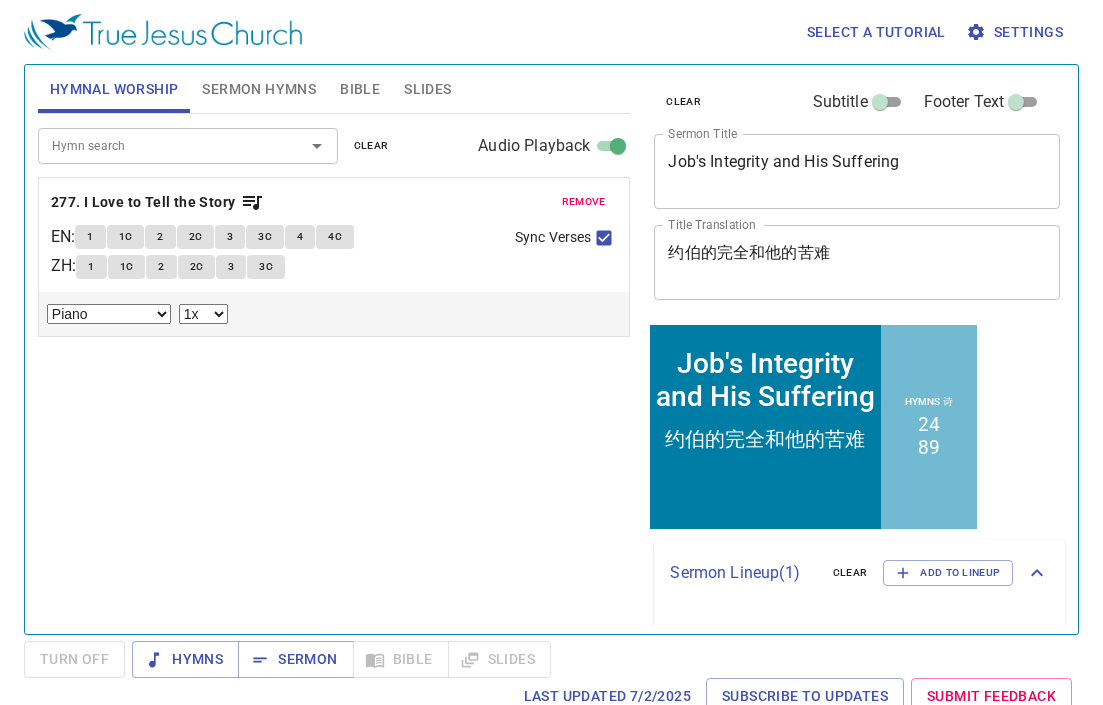 click on "remove" at bounding box center [584, 202] 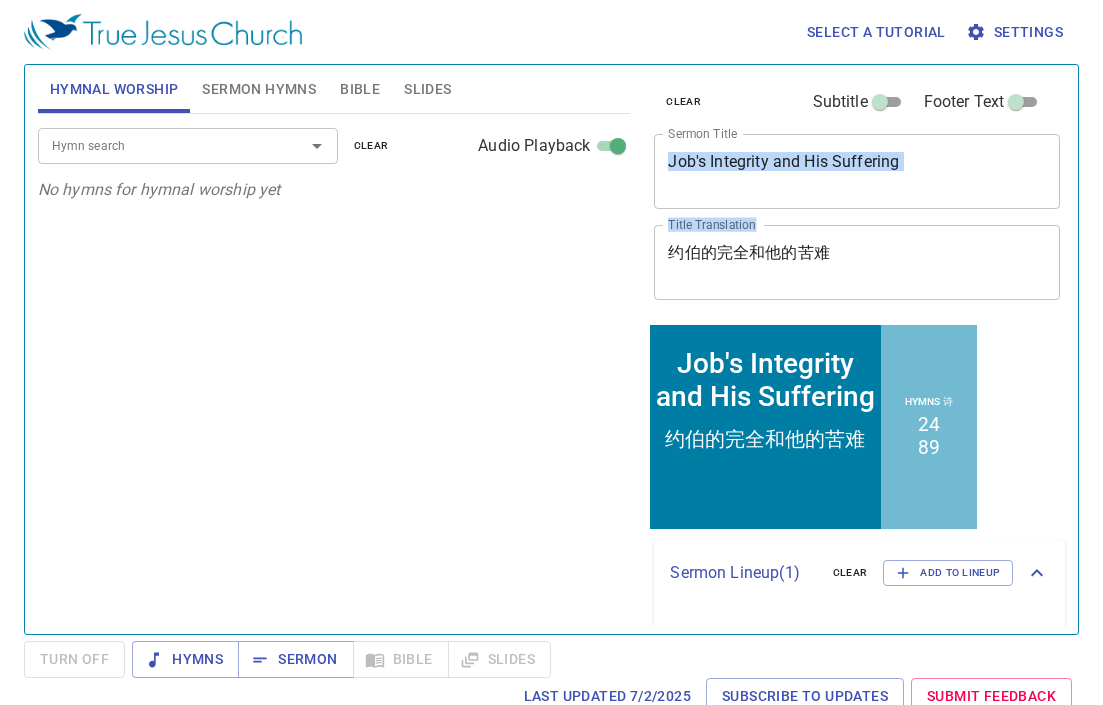 drag, startPoint x: 1008, startPoint y: 195, endPoint x: 679, endPoint y: 228, distance: 330.65088 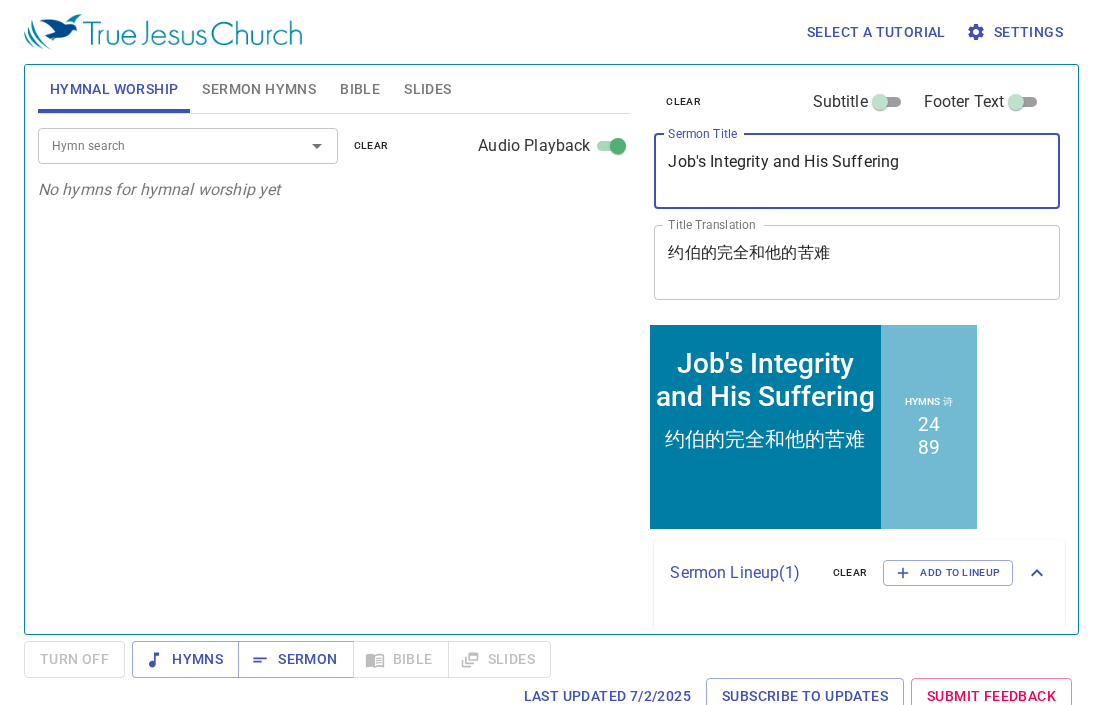 click on "Job's Integrity and His Suffering" at bounding box center (857, 171) 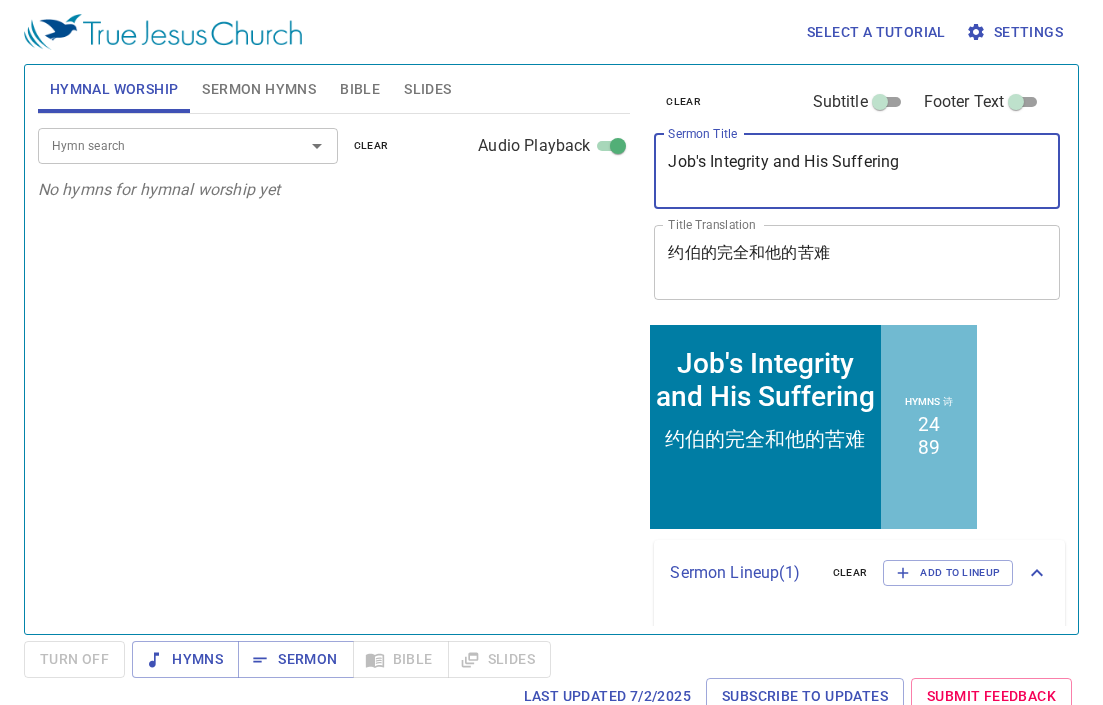 drag, startPoint x: 930, startPoint y: 159, endPoint x: 970, endPoint y: 170, distance: 41.484936 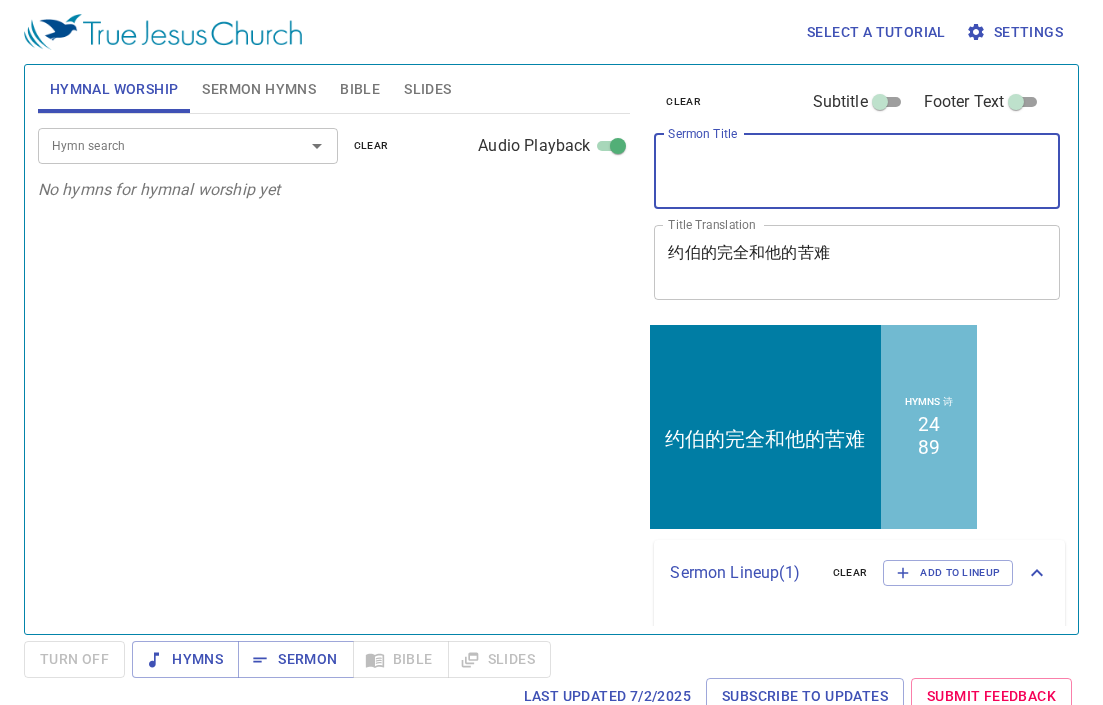 type 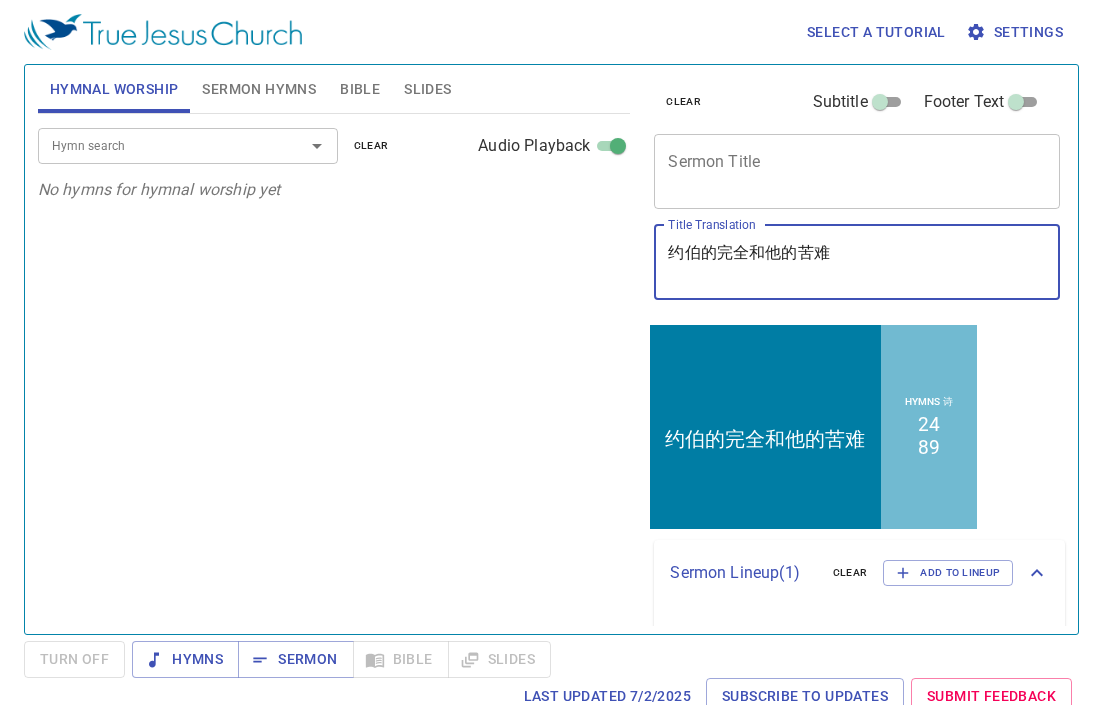 drag, startPoint x: 876, startPoint y: 255, endPoint x: 584, endPoint y: 209, distance: 295.60107 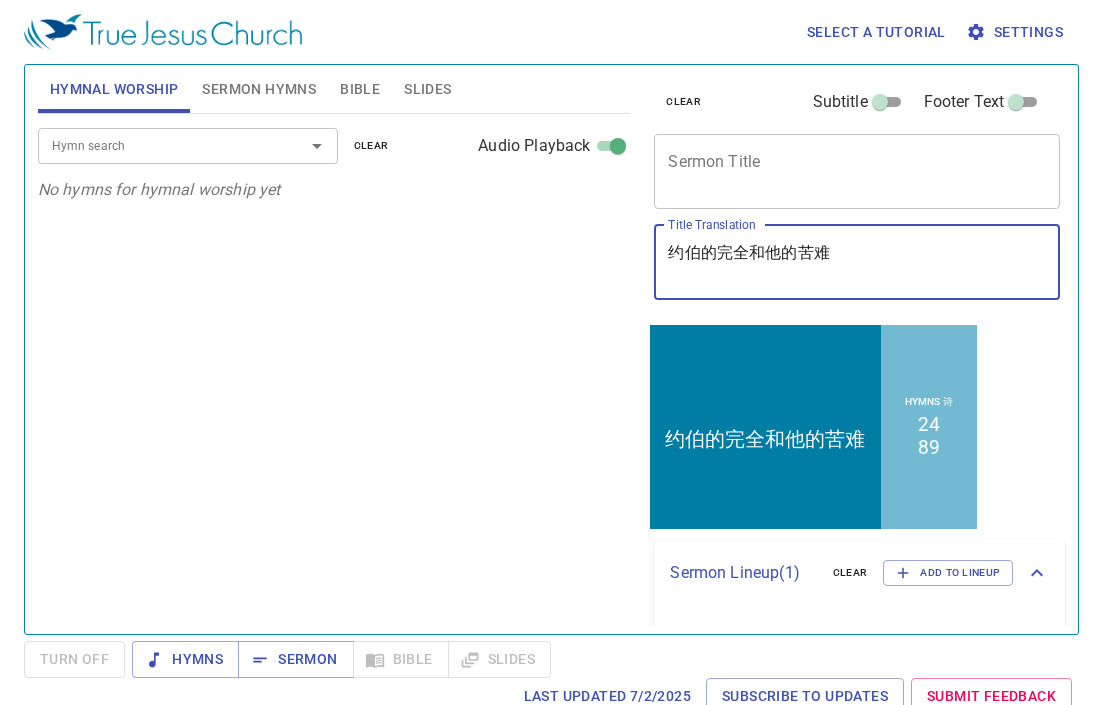 click on "Hymnal Worship Sermon Hymns Bible Slides Hymn search Hymn search   clear Audio Playback No hymns for hymnal worship yet Hymn search Hymn search   clear Audio Playback remove 24. Wonderful Words of Life   EN :   1 1C 2 2C 3 3C ZH :   1 1C 2 2C 3 3C 4 4C Sync Verses Piano Piano (4 verses) 0.6x 0.7x 0.8x 0.9x 1x 1.1x 1.2x 1.3x 1.4x 1.5x 1.7x 2x Sync with Audio remove 89. His Grace Aboundeth More   EN :   1 1C 2 2C 3 3C 4 4C 5 5C ZH :   1 1C 2 2C 3 3C 4 4C Sync Verses Piano Piano (4 verses) 0.6x 0.7x 0.8x 0.9x 1x 1.1x 1.2x 1.3x 1.4x 1.5x 1.7x 2x Sync with Audio Genesis 1 Bible Reference (Ctrl + /) Bible Reference (Ctrl + /)   Verse History   Previous  (←, ↑)     Next  (→, ↓) Show 1 verse Show 2 verses Show 3 verses Show 4 verses Show 5 verses 1 In the beginning God created the heavens and the earth.   ﻿起初 ，　神 創造 天 地 。 2 The earth was without form, and void; and darkness was on the face of the deep. And the Spirit of God was hovering over the face of the waters.   地 是" at bounding box center [551, 341] 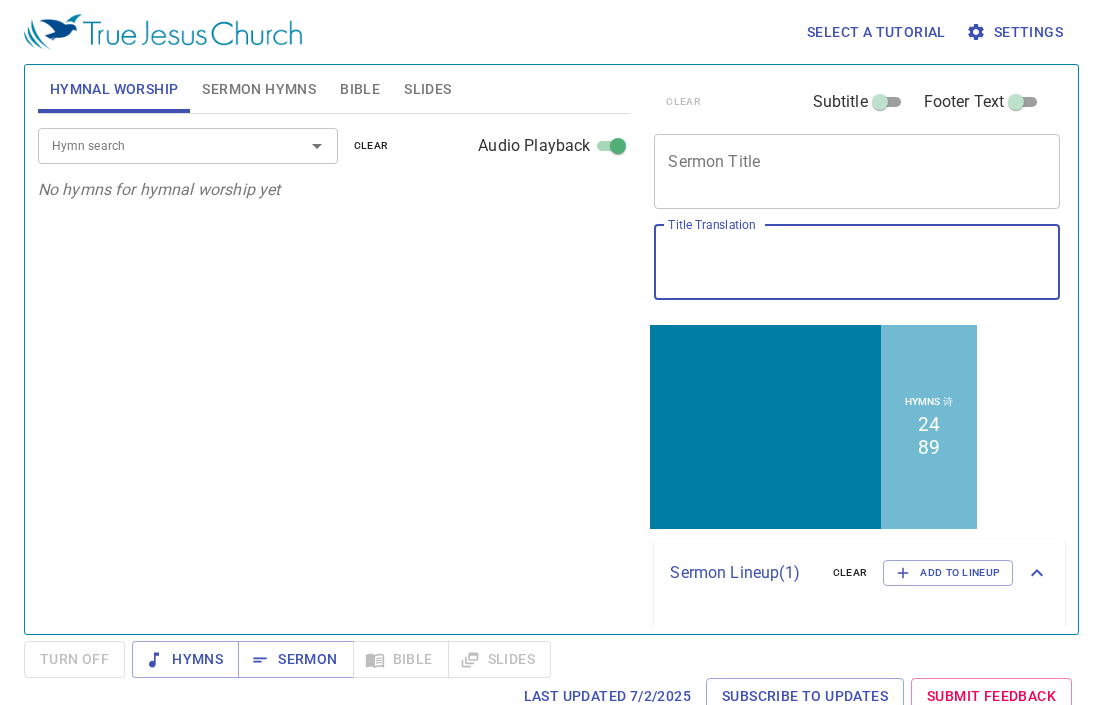 type 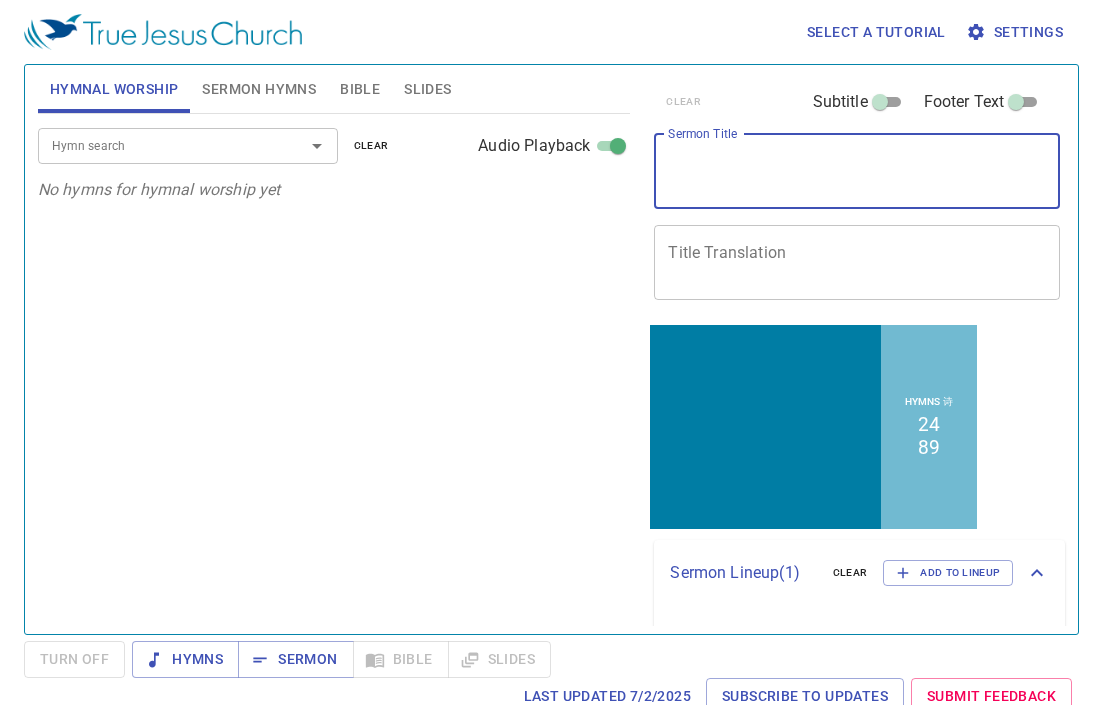 click on "Sermon Title" at bounding box center [857, 171] 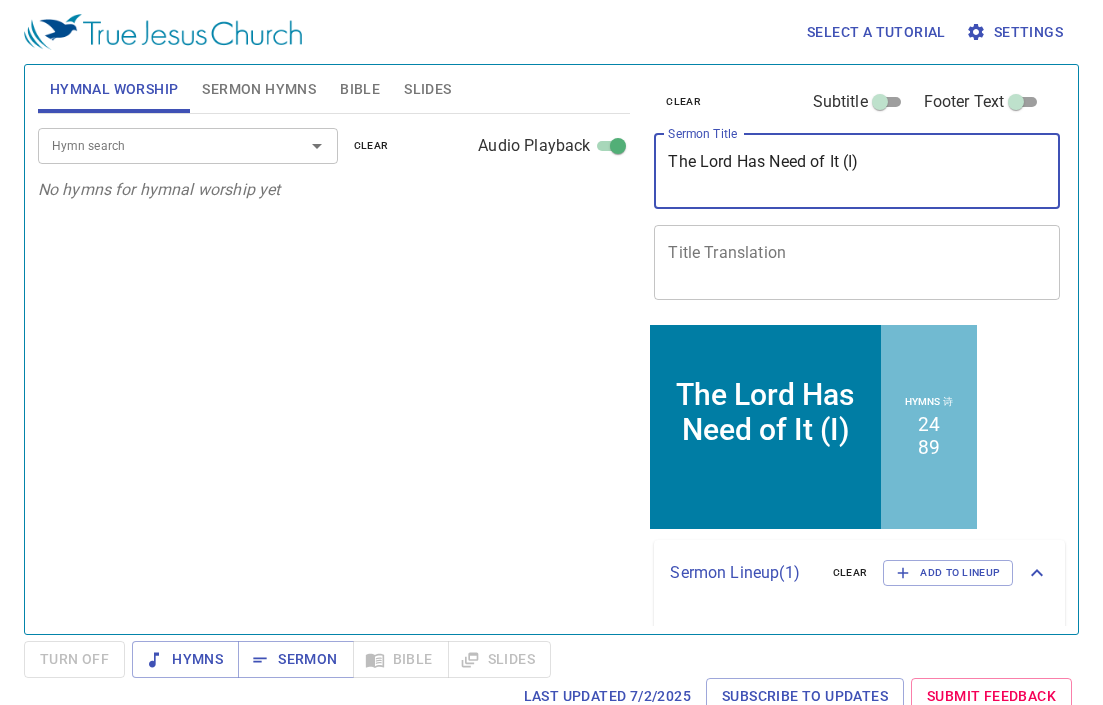 type on "The Lord Has Need of It (I)" 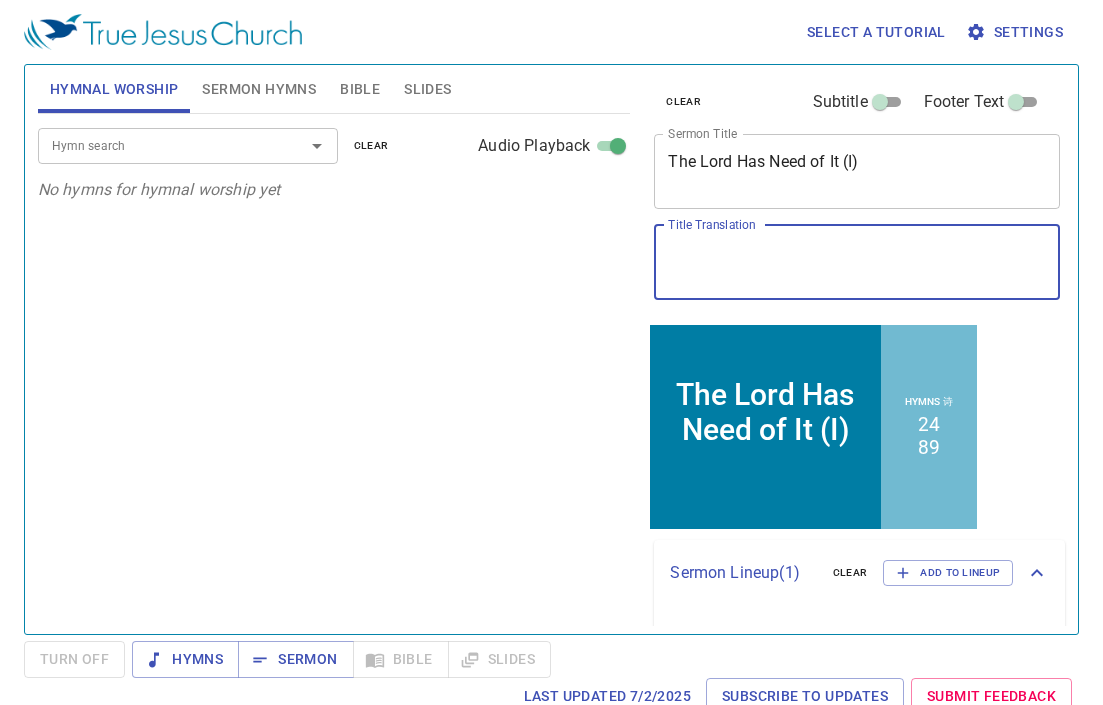 click on "Sermon Hymns" at bounding box center (259, 89) 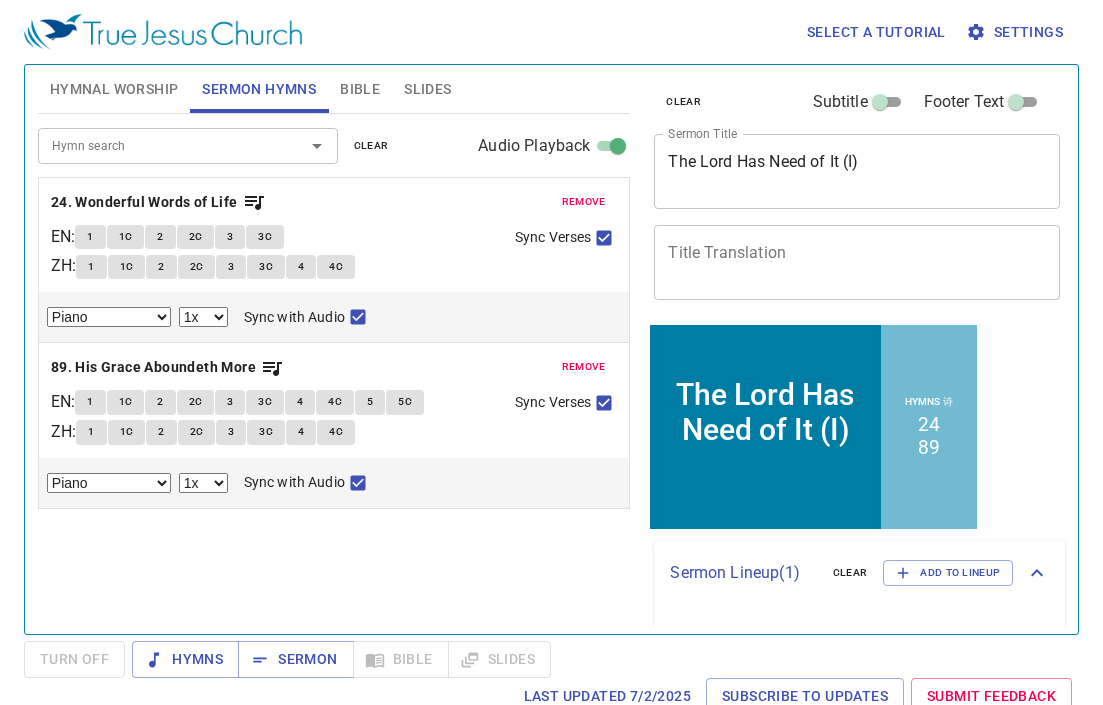 click on "remove" at bounding box center [584, 202] 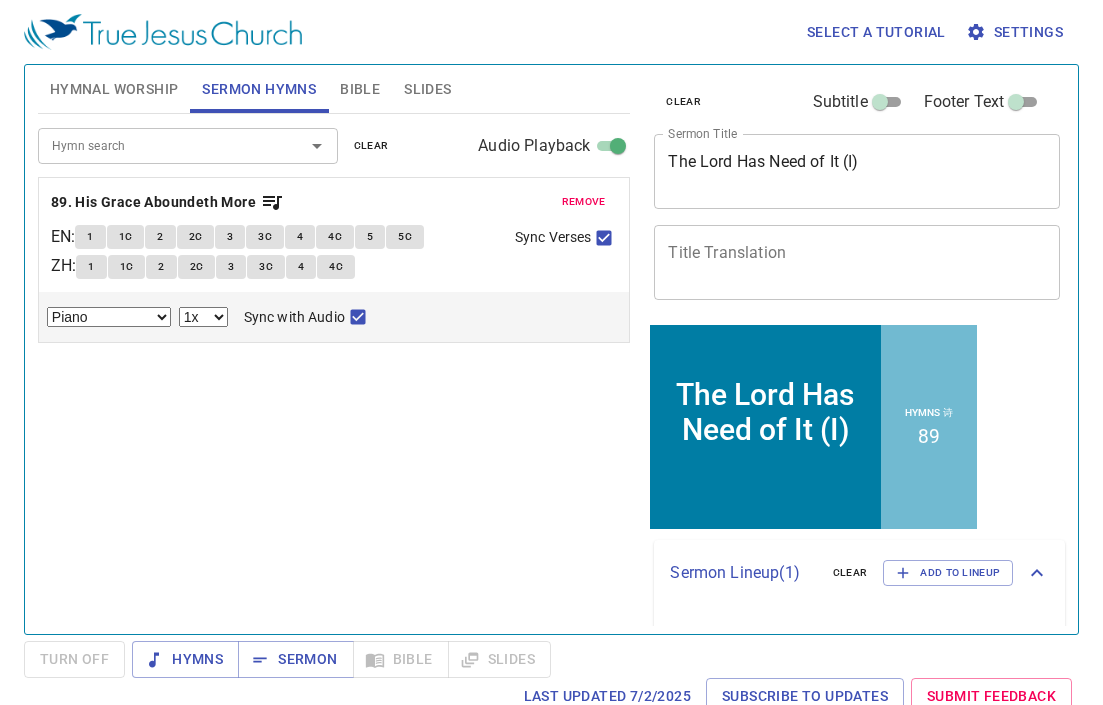 click on "remove" at bounding box center [584, 202] 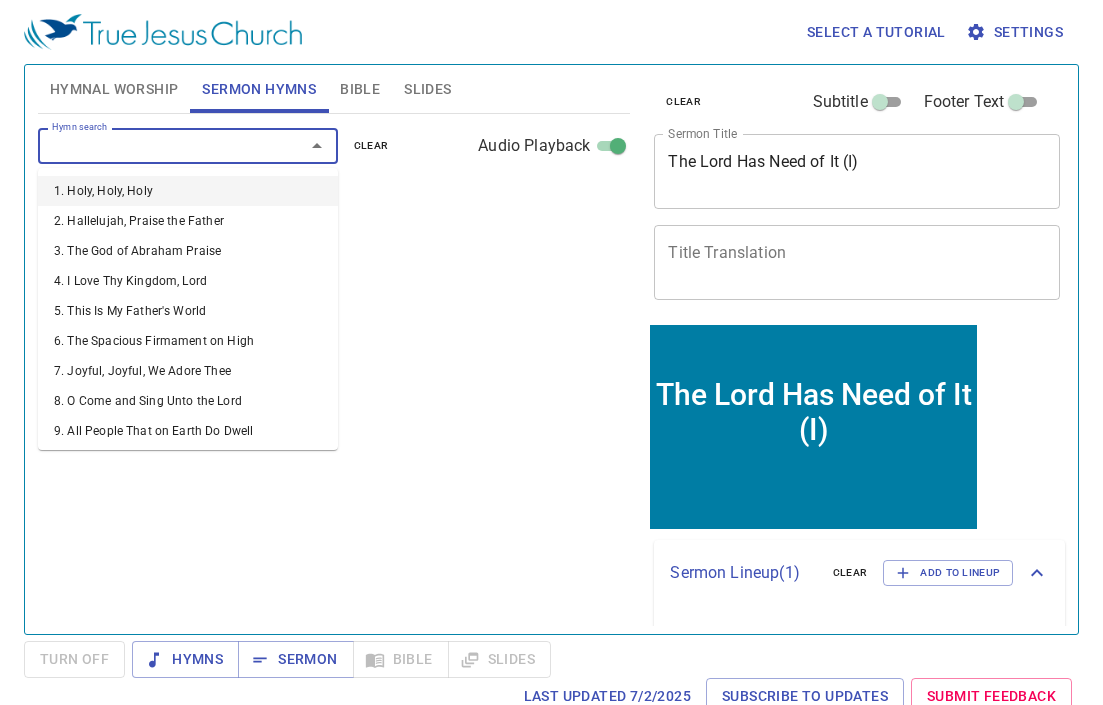 click on "Hymn search" at bounding box center (158, 145) 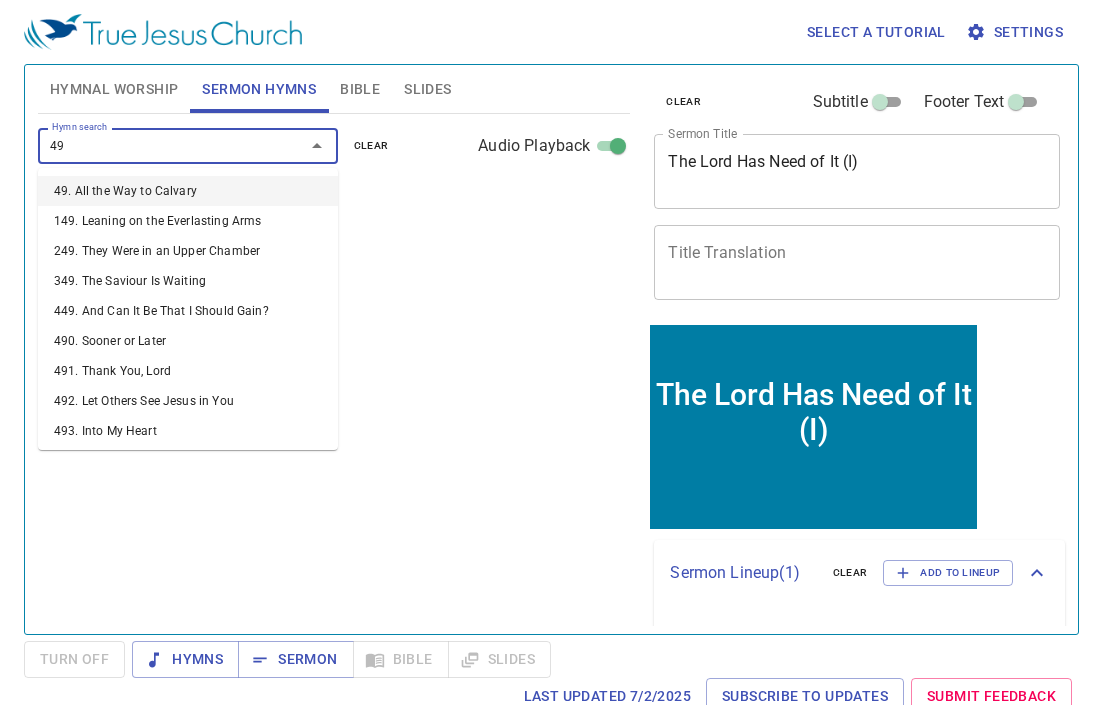 type on "497" 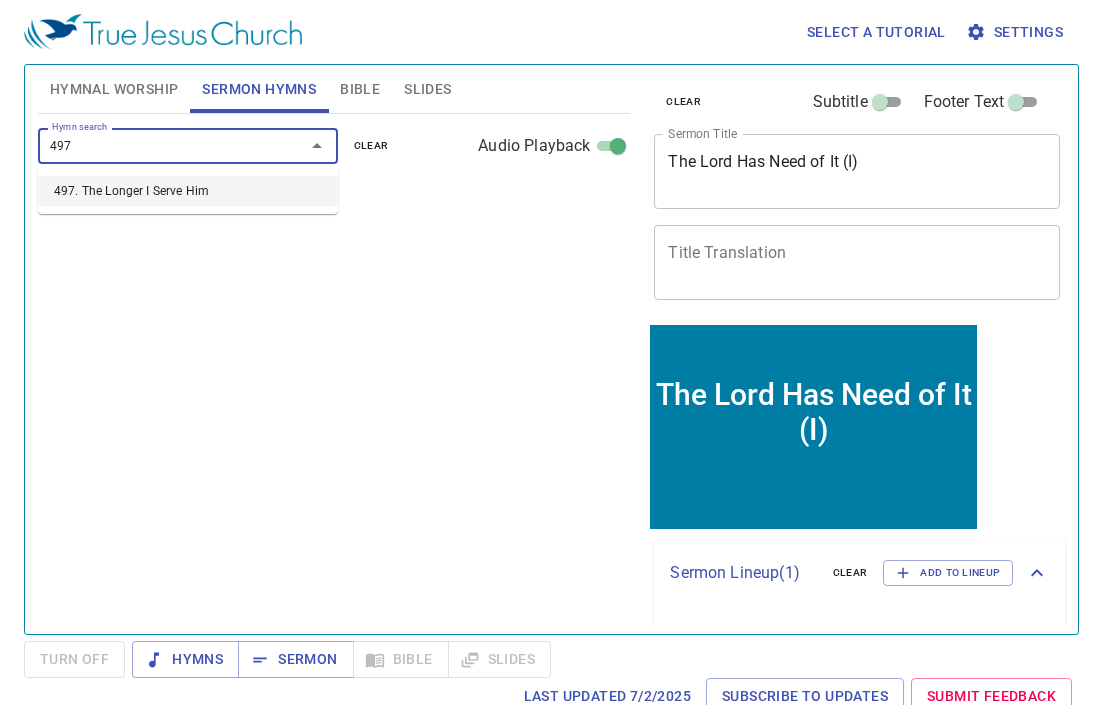 click on "497. The Longer I Serve Him" at bounding box center [188, 191] 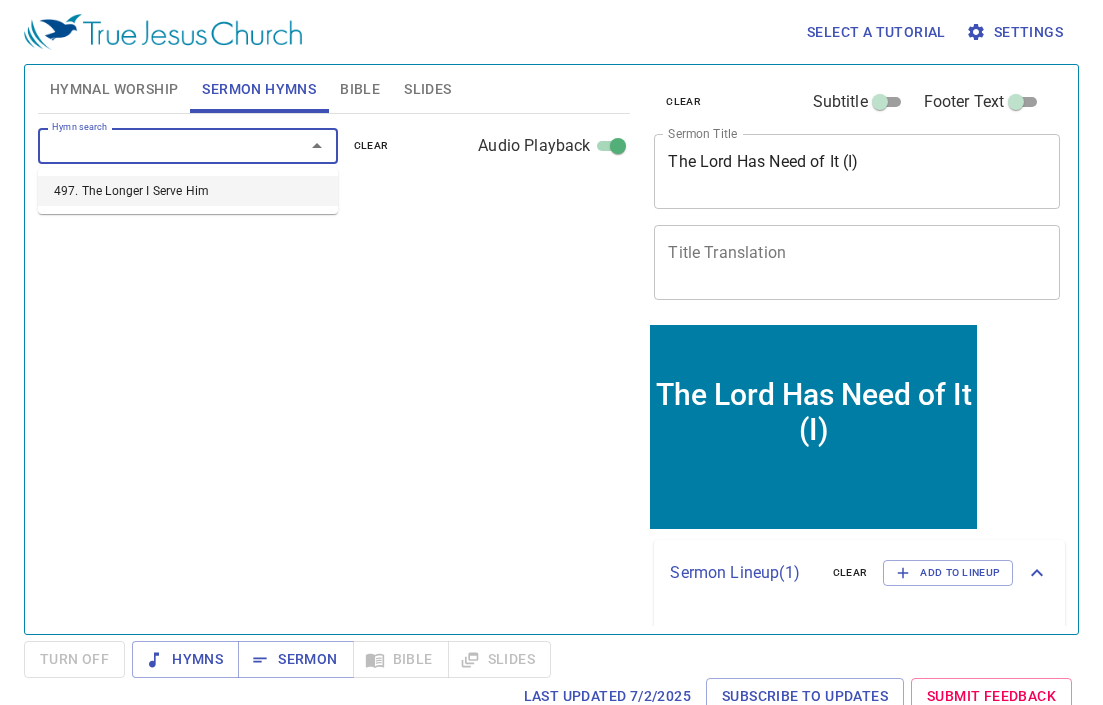 select on "1" 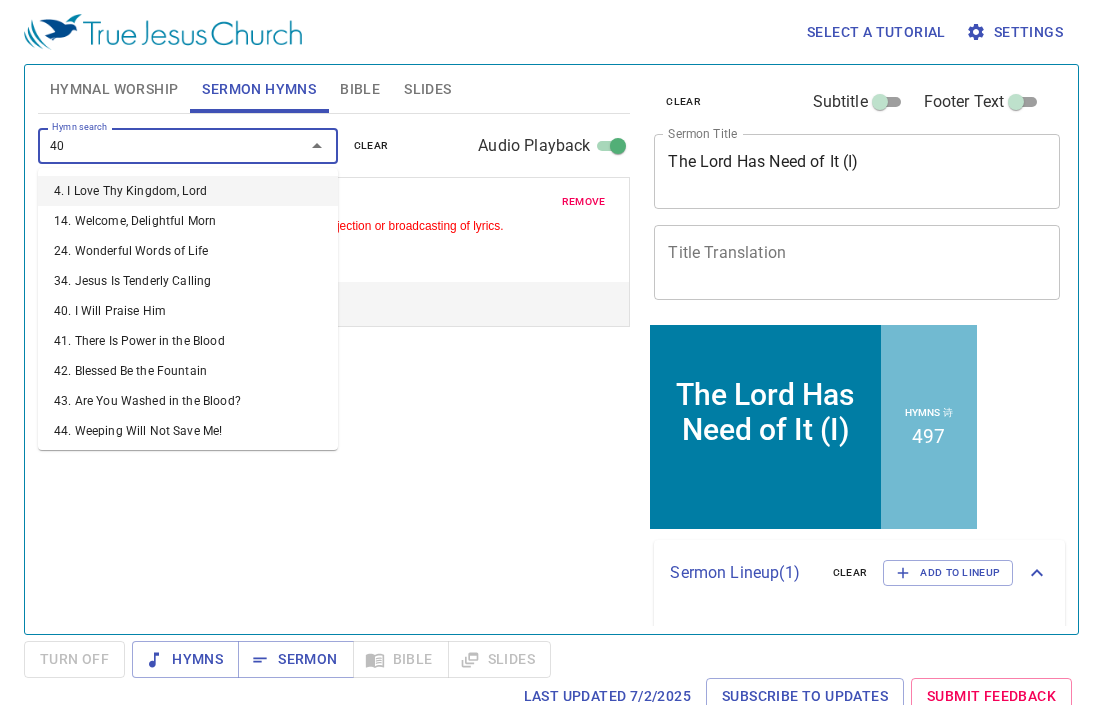 type on "400" 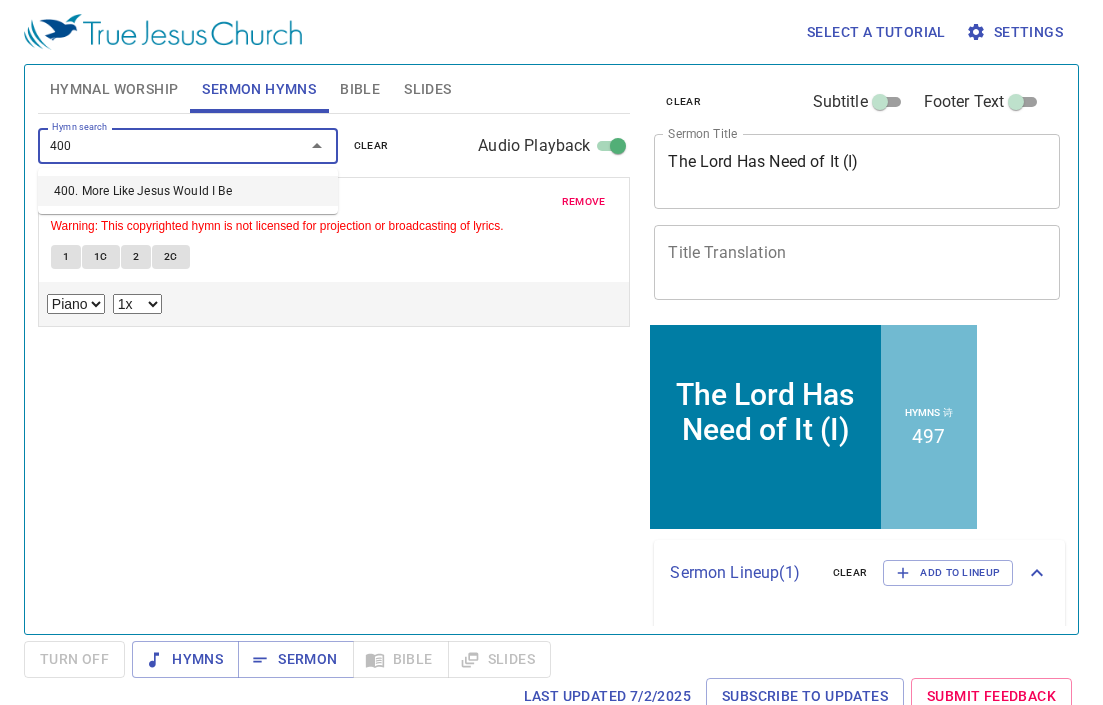 click on "400. More Like Jesus Would I Be" at bounding box center (188, 191) 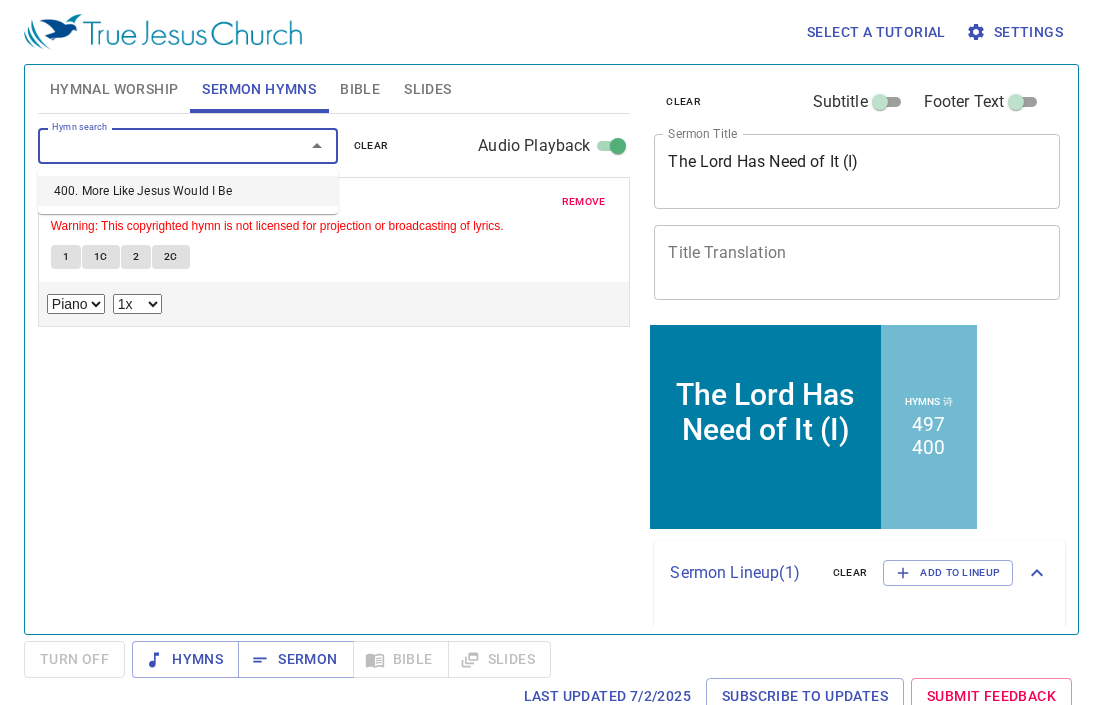 select on "1" 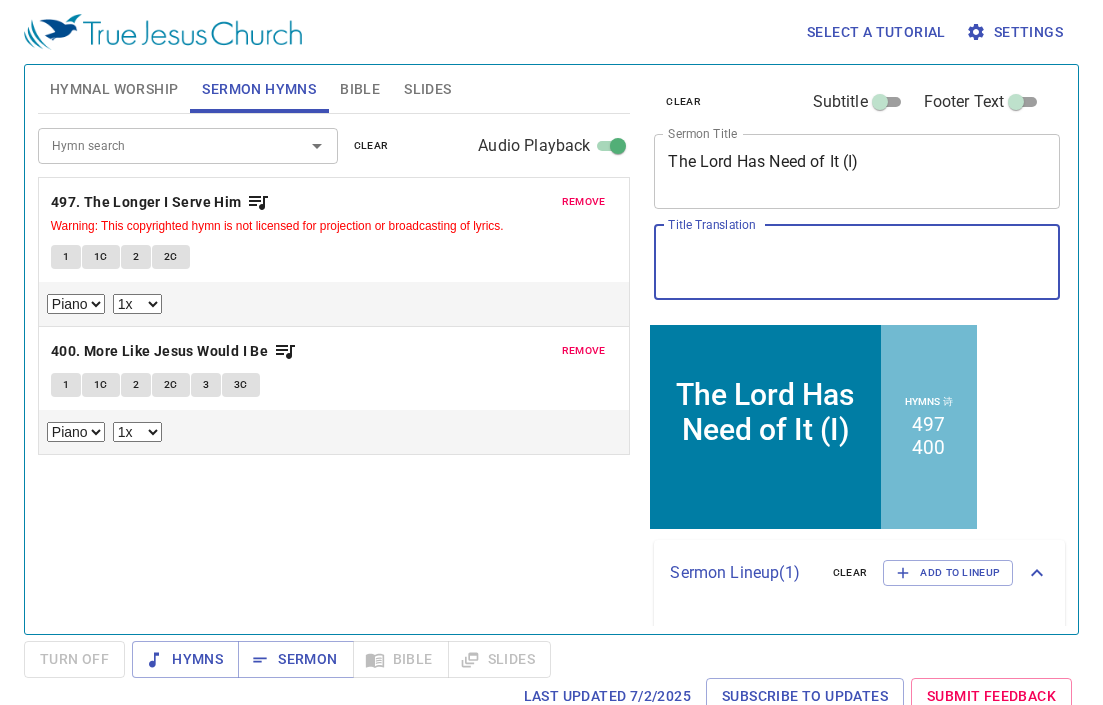 click on "Title Translation" at bounding box center (857, 262) 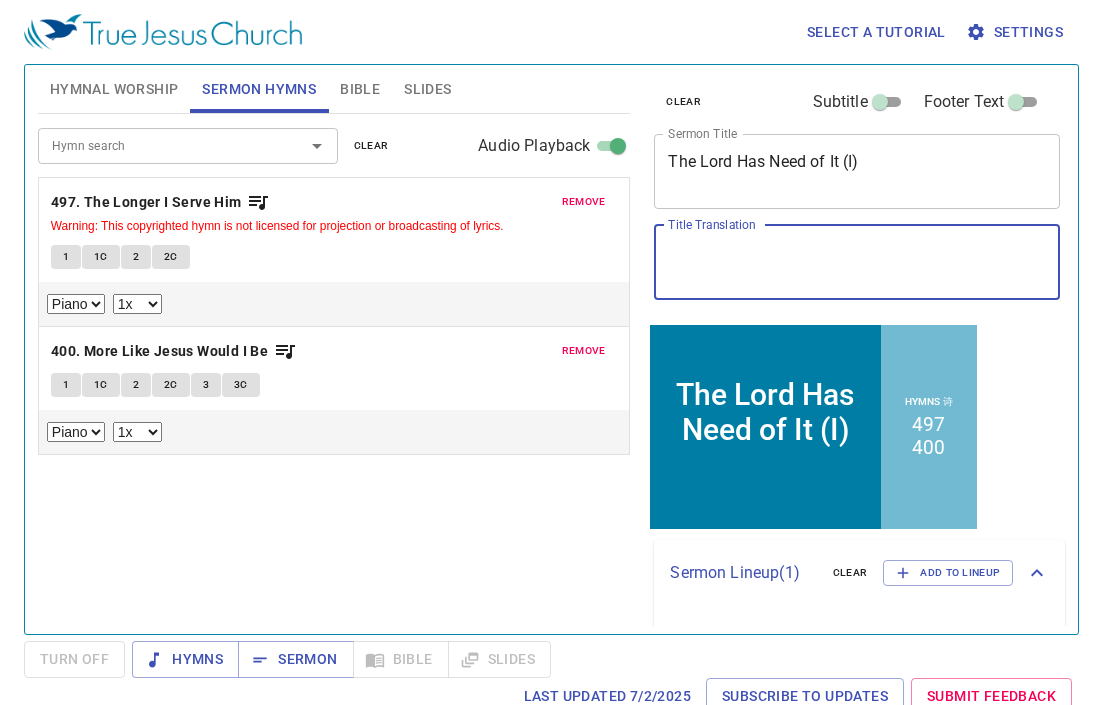 click on "Hymnal Worship" at bounding box center [114, 89] 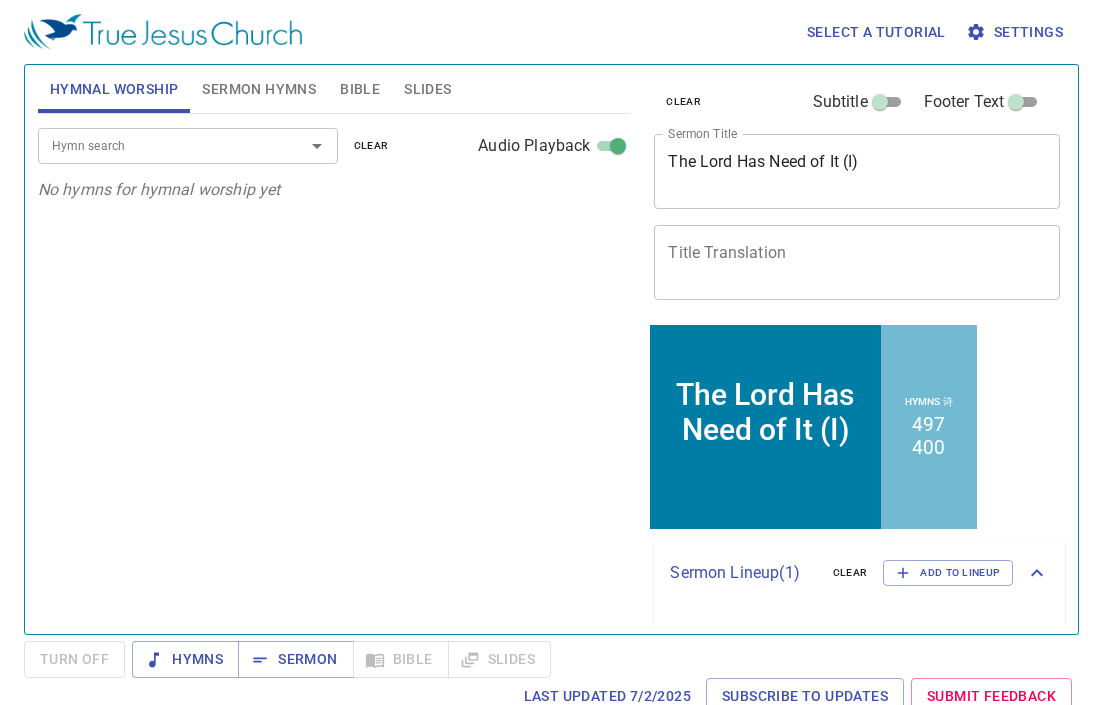 click on "Title Translation" at bounding box center [857, 262] 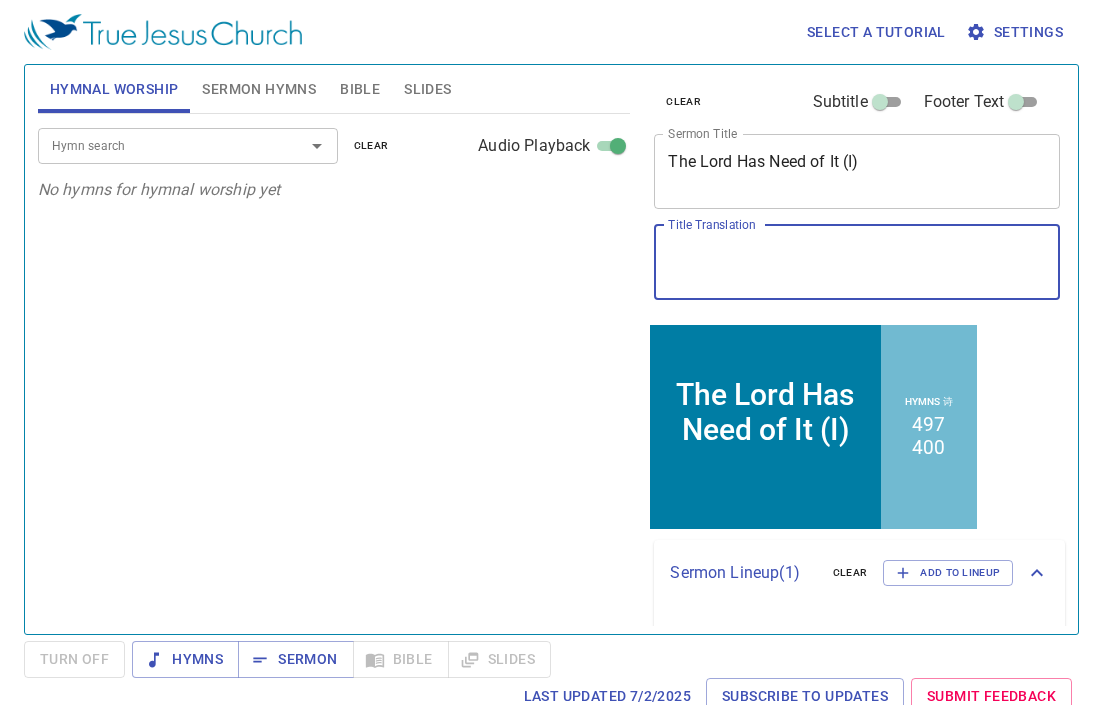 click on "Hymn search" at bounding box center (158, 145) 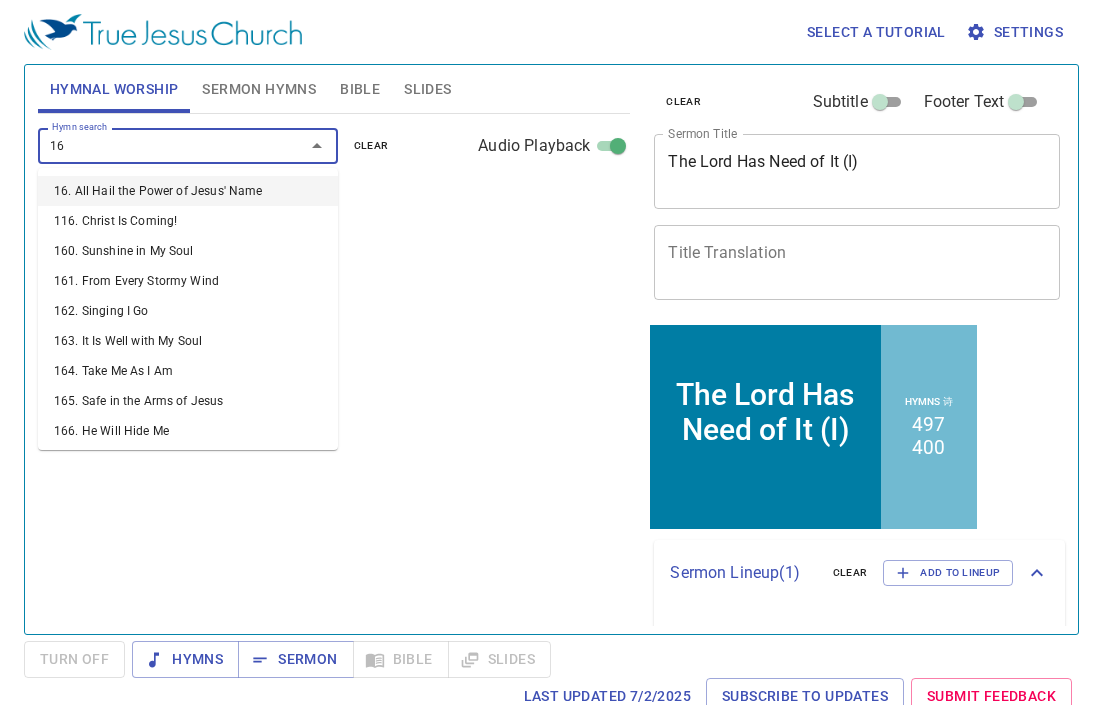 type on "162" 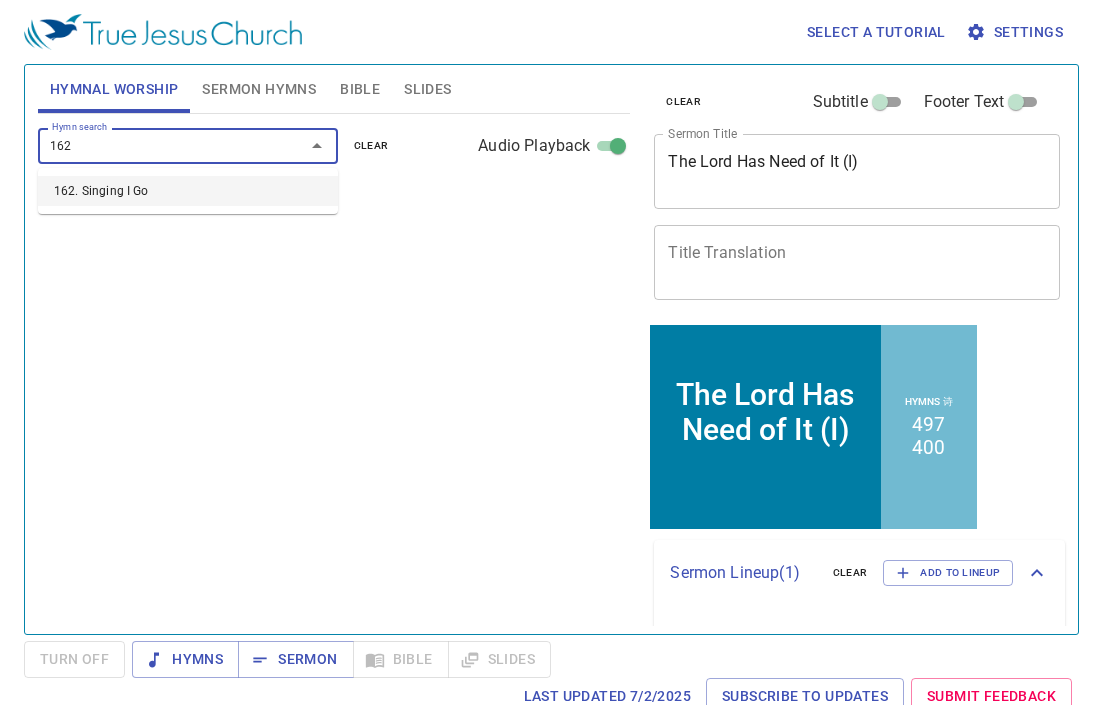 click on "162. Singing I Go" at bounding box center [188, 191] 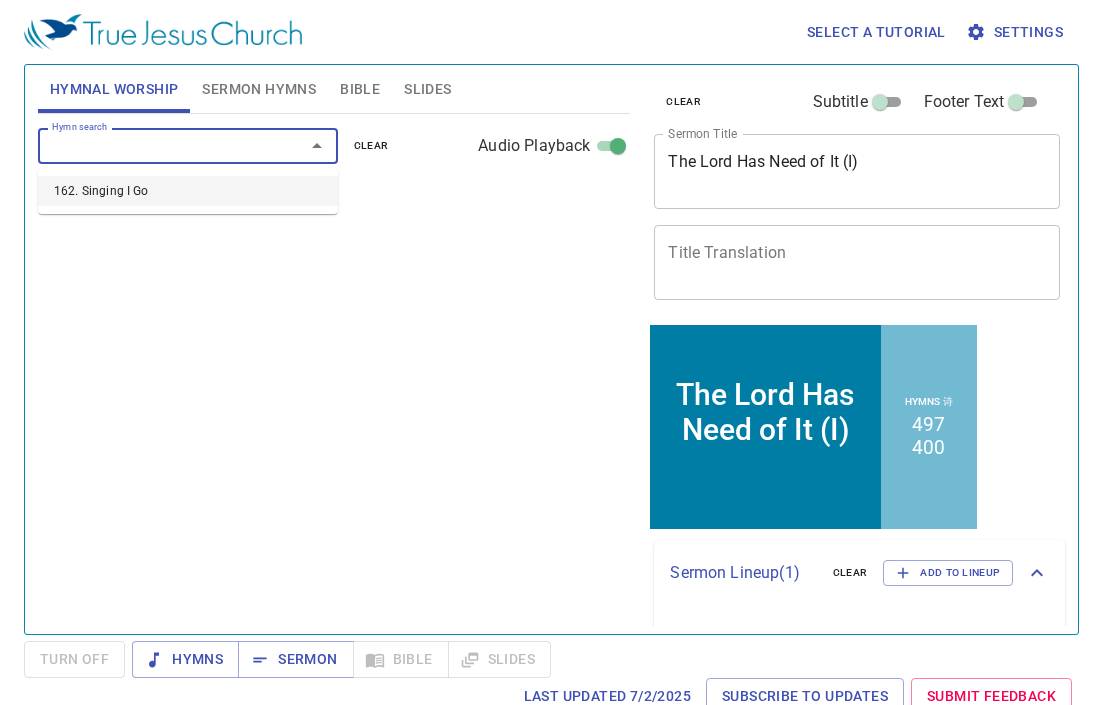 select on "1" 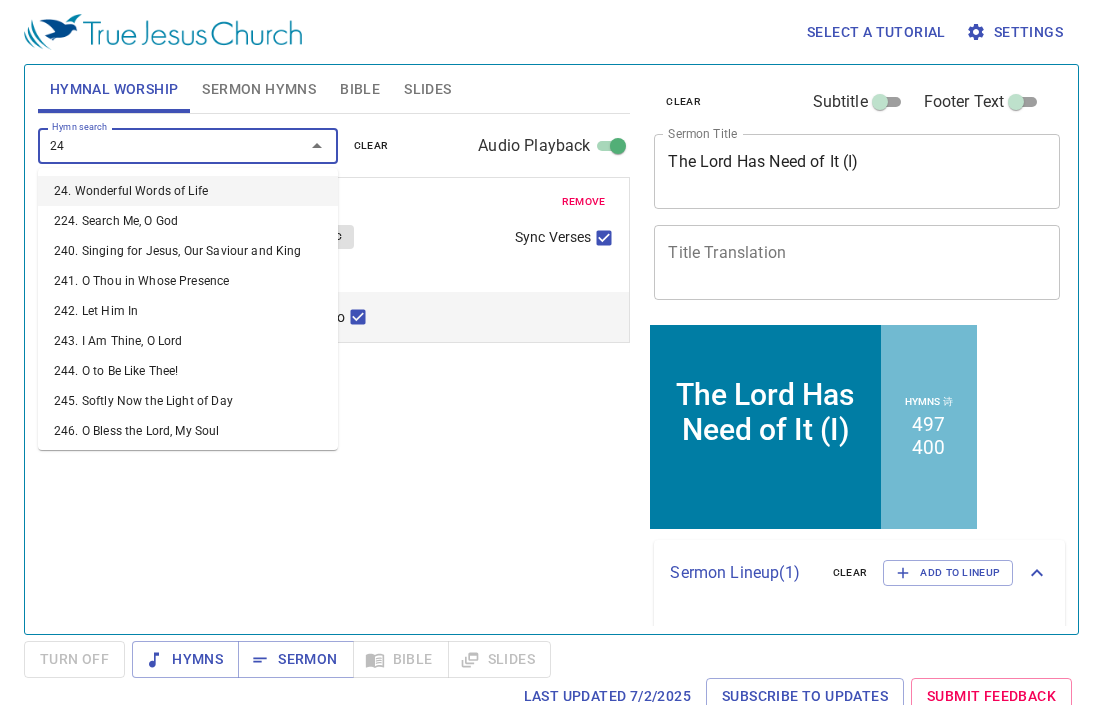 type on "248" 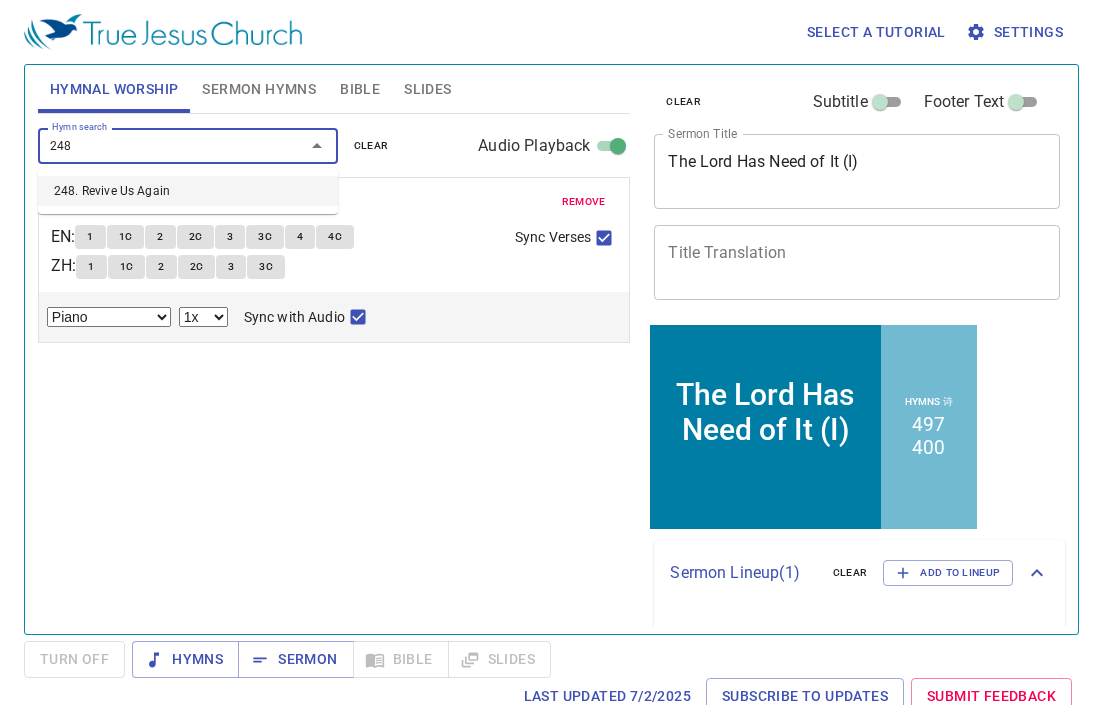 click on "248. Revive Us Again" at bounding box center [188, 191] 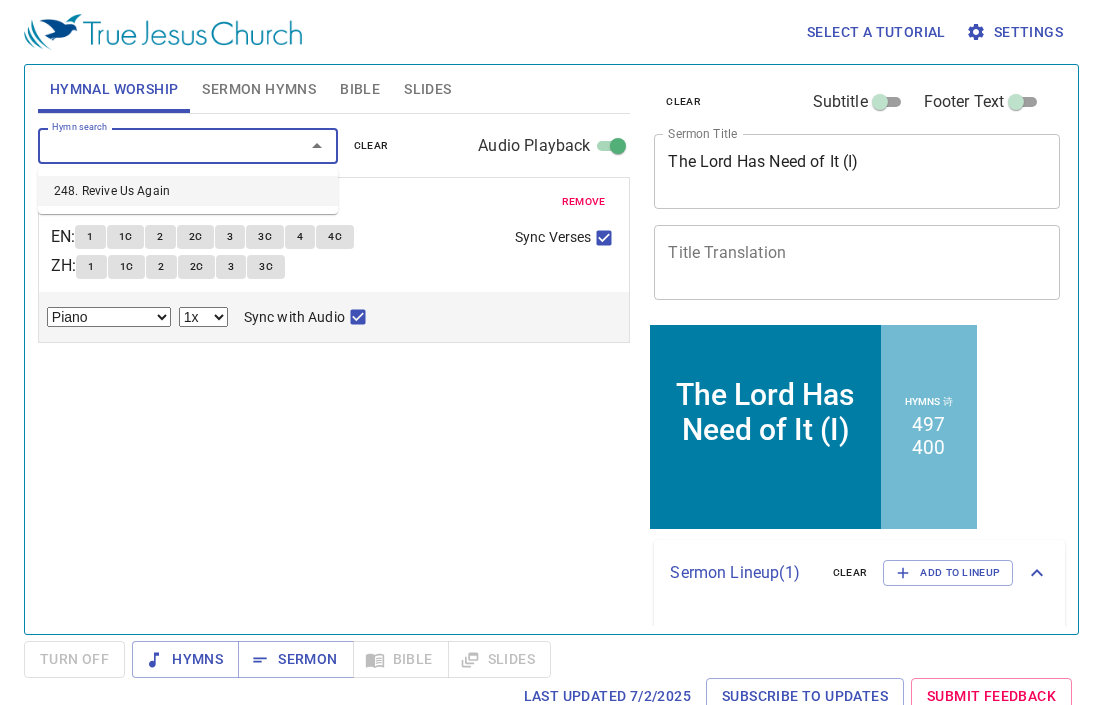 select on "1" 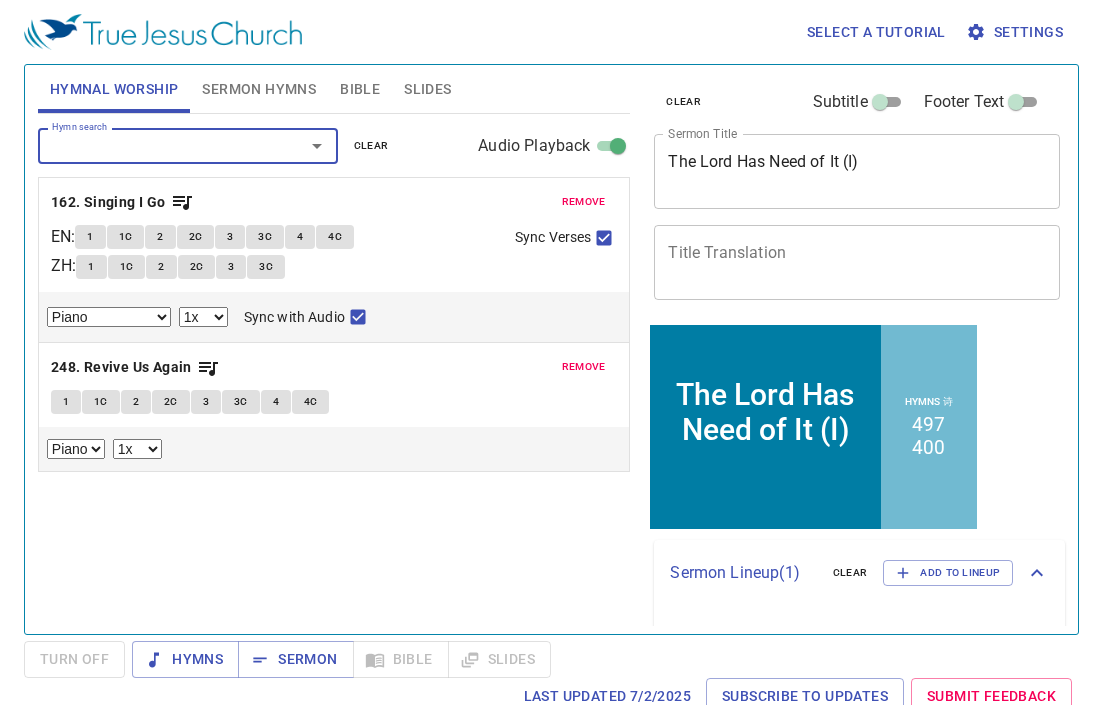 click on "remove" at bounding box center [584, 202] 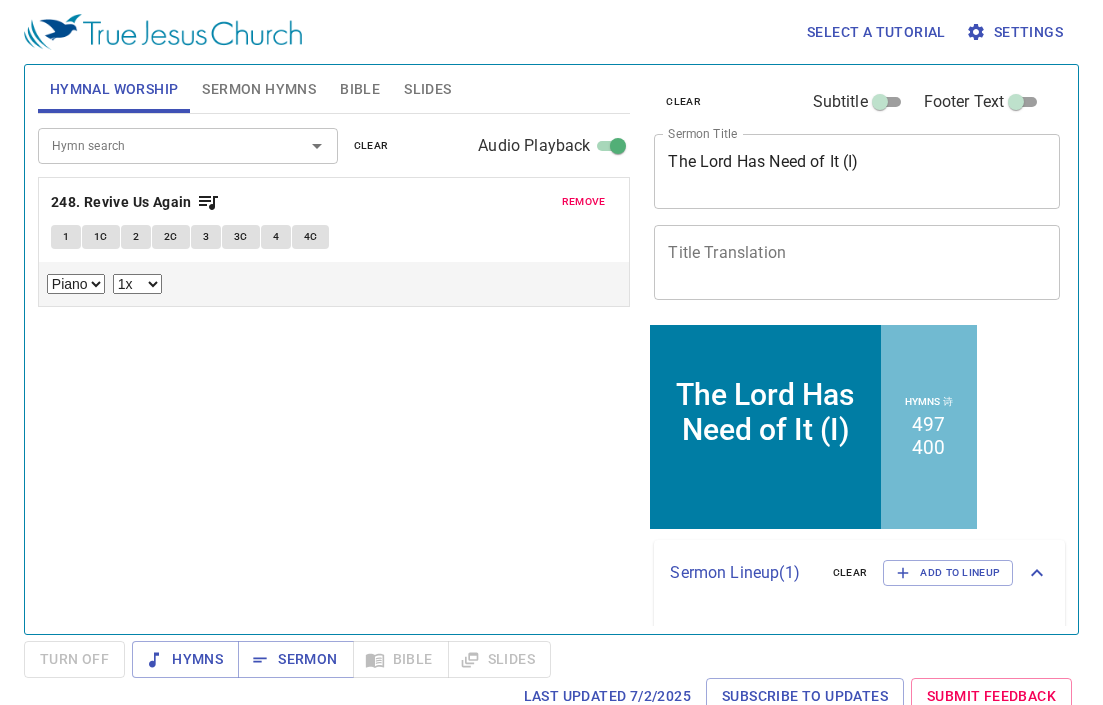 click on "remove" at bounding box center (584, 202) 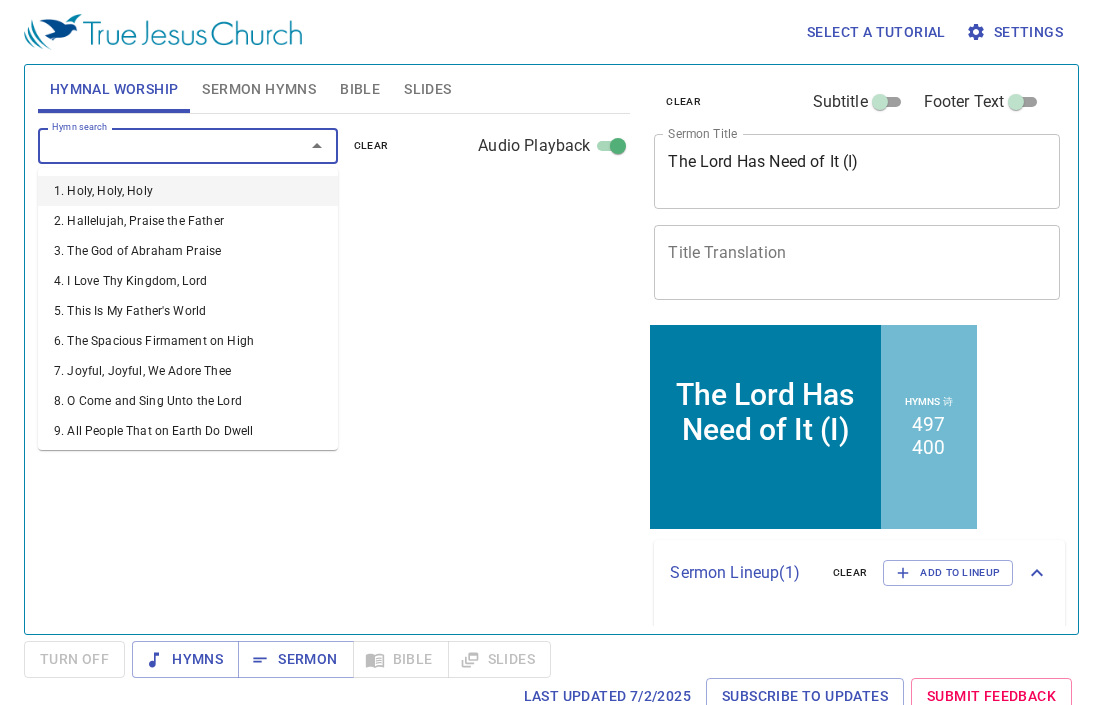 click on "Hymn search" at bounding box center (158, 145) 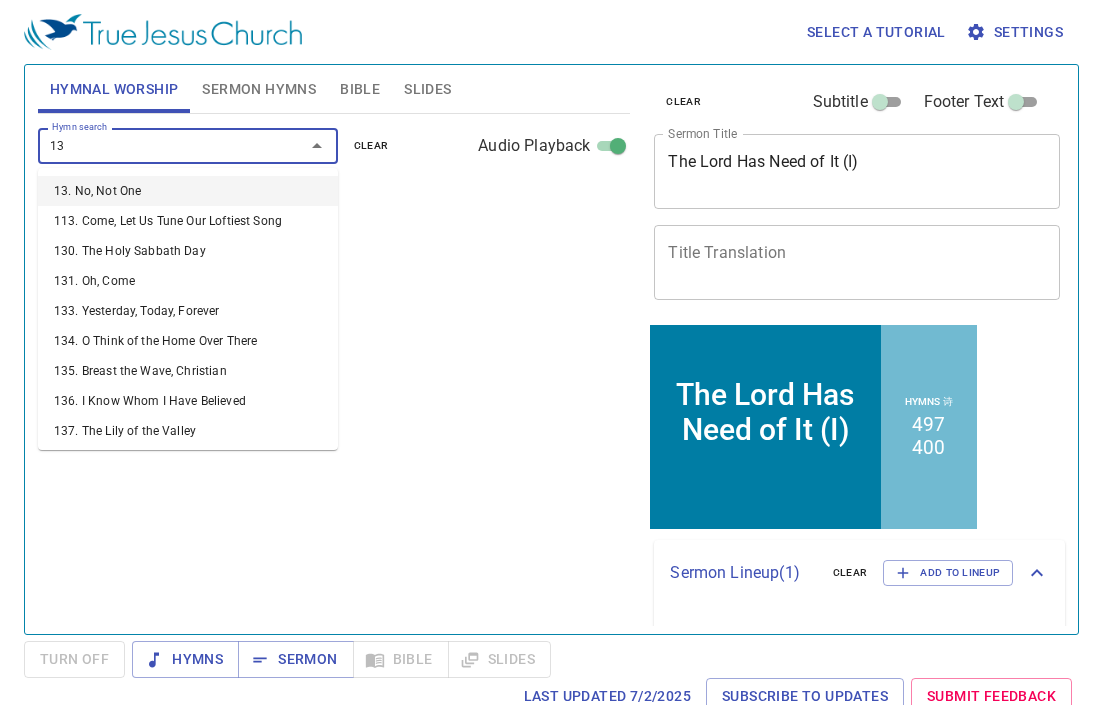 type on "133" 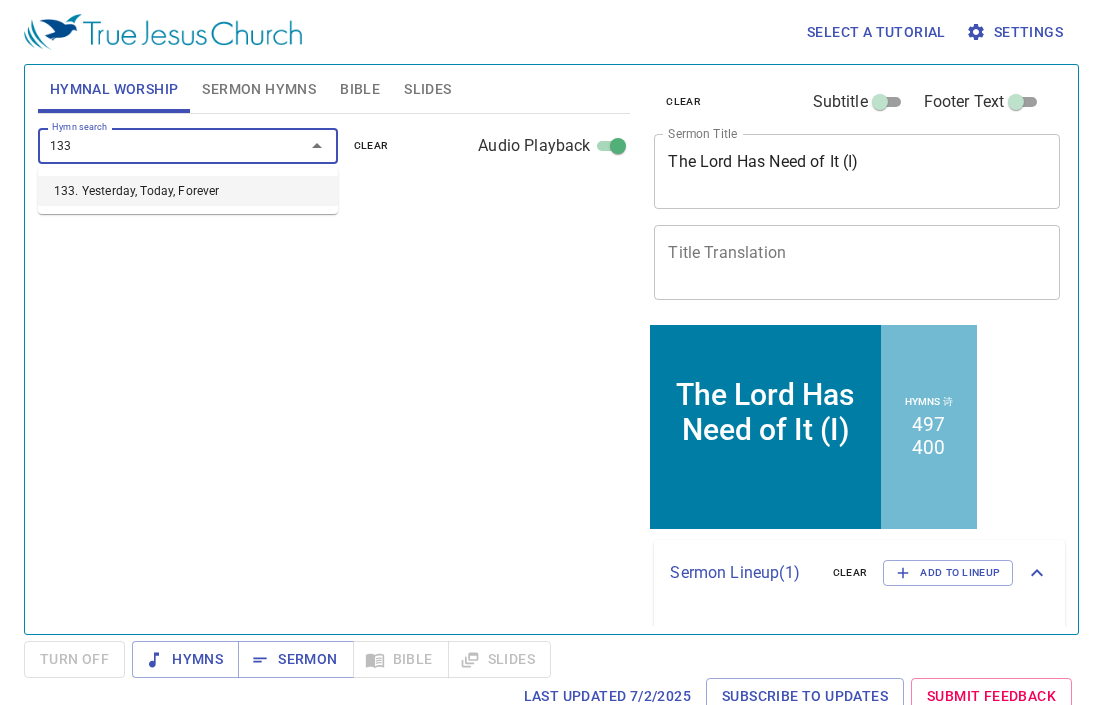 click on "133. Yesterday, Today, Forever" at bounding box center (188, 191) 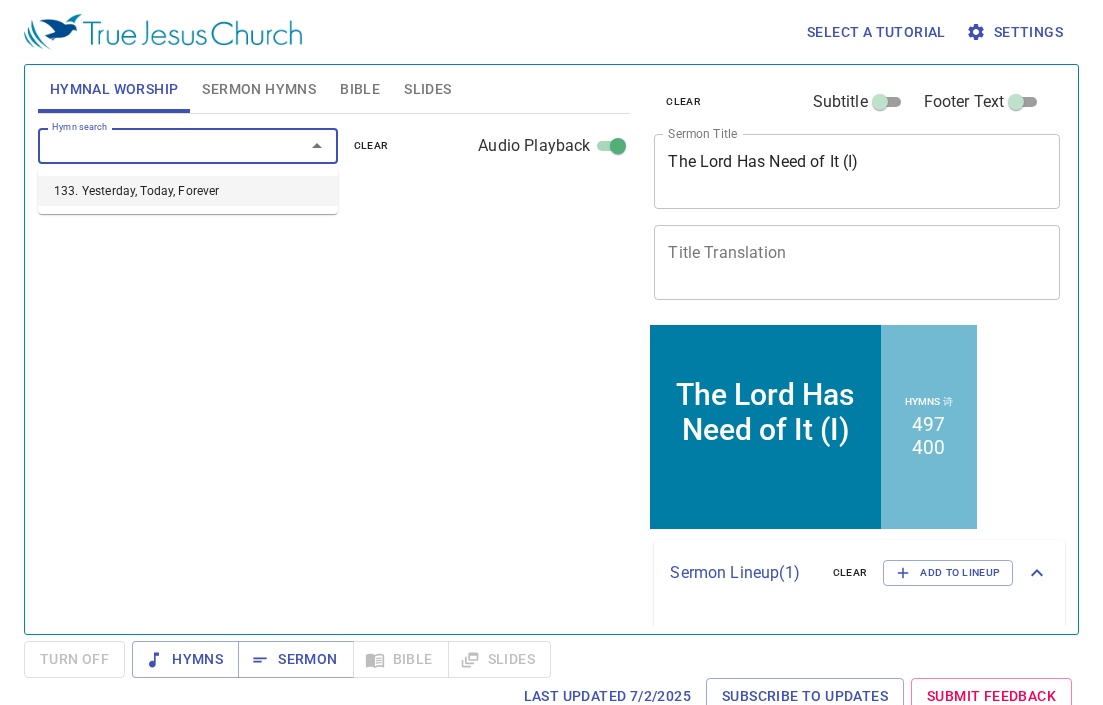 select on "1" 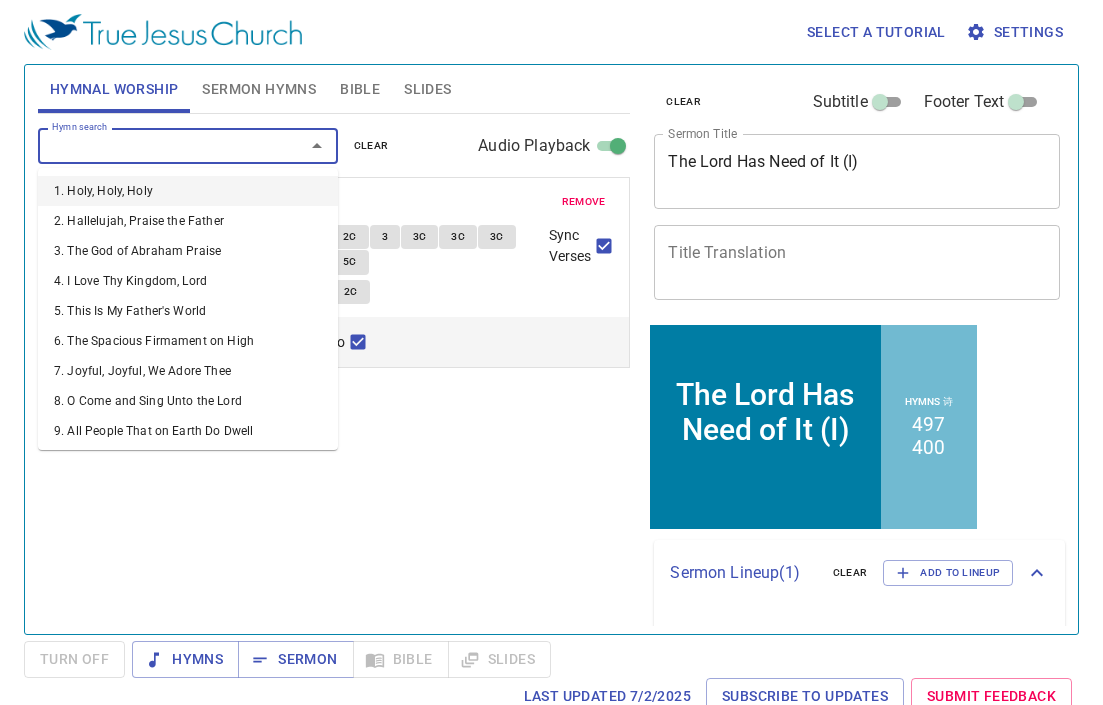 click on "Hymn search" at bounding box center [158, 145] 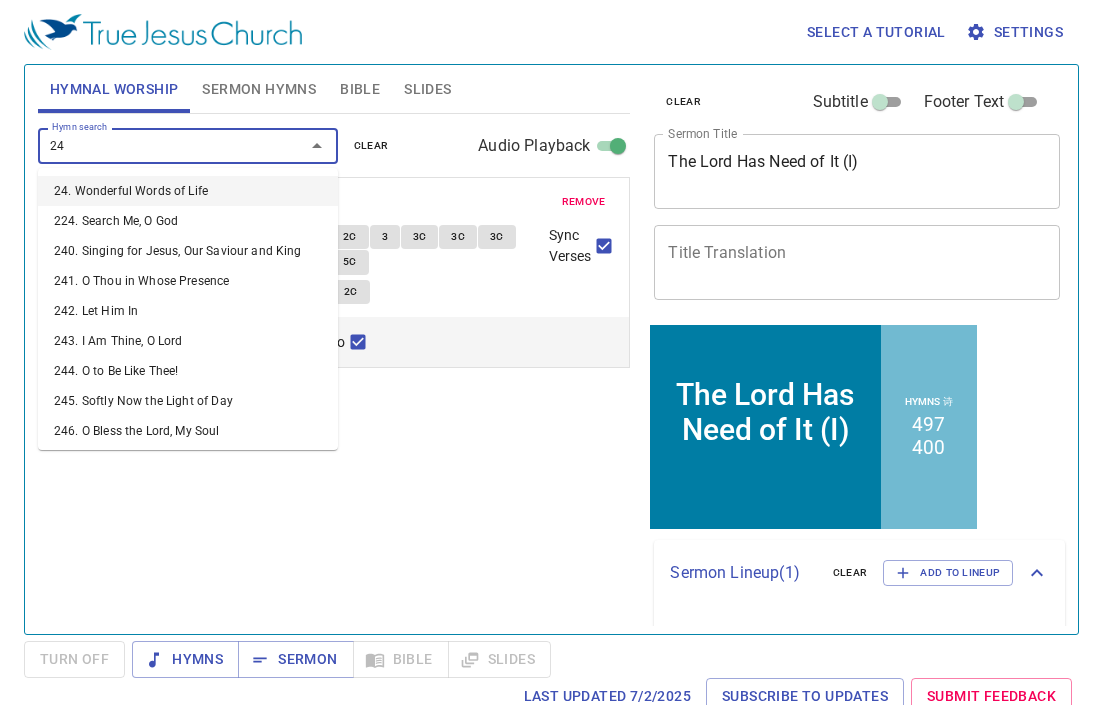 type on "248" 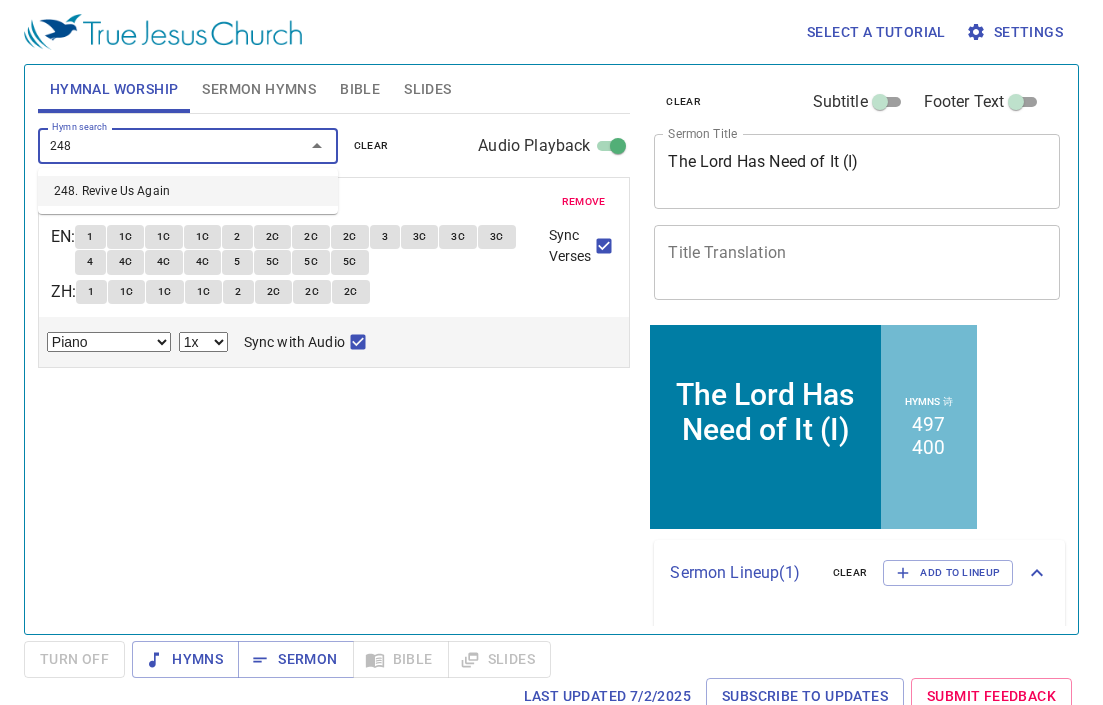 click on "248. Revive Us Again" at bounding box center [188, 191] 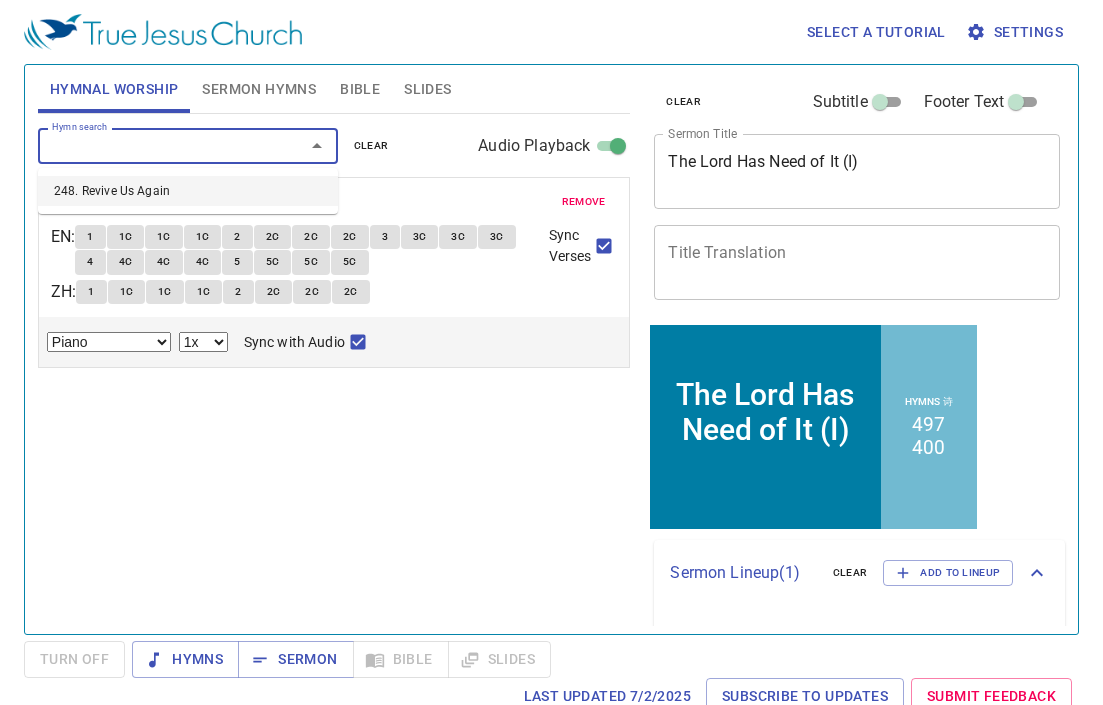 select on "1" 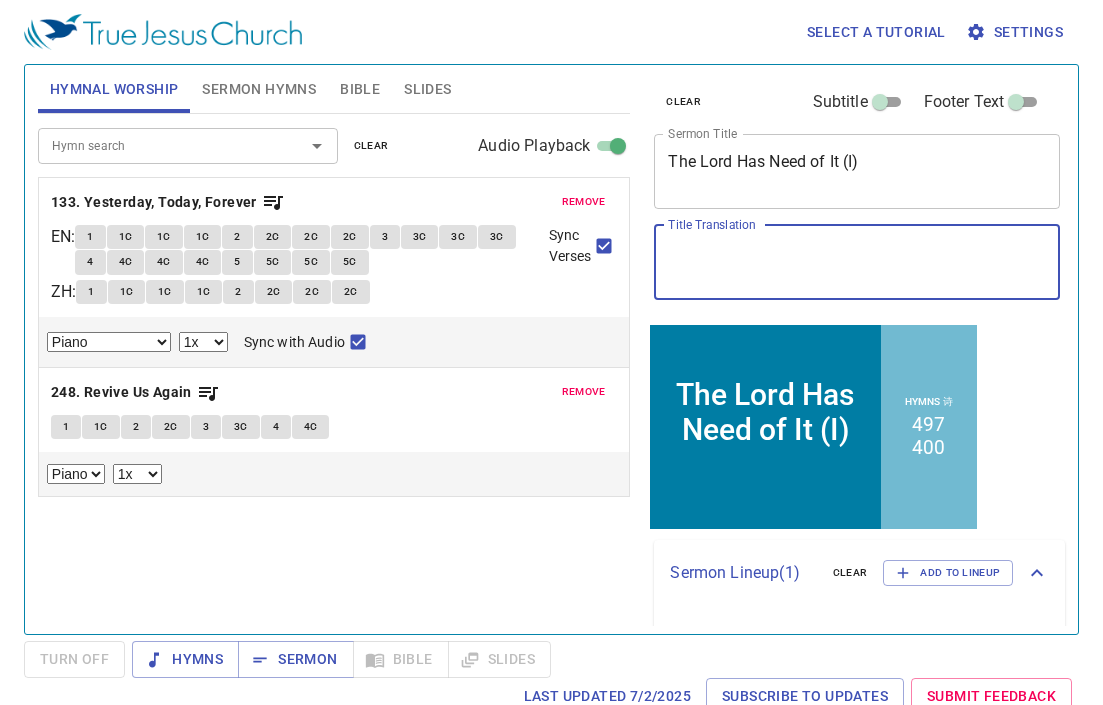click on "Title Translation" at bounding box center (857, 262) 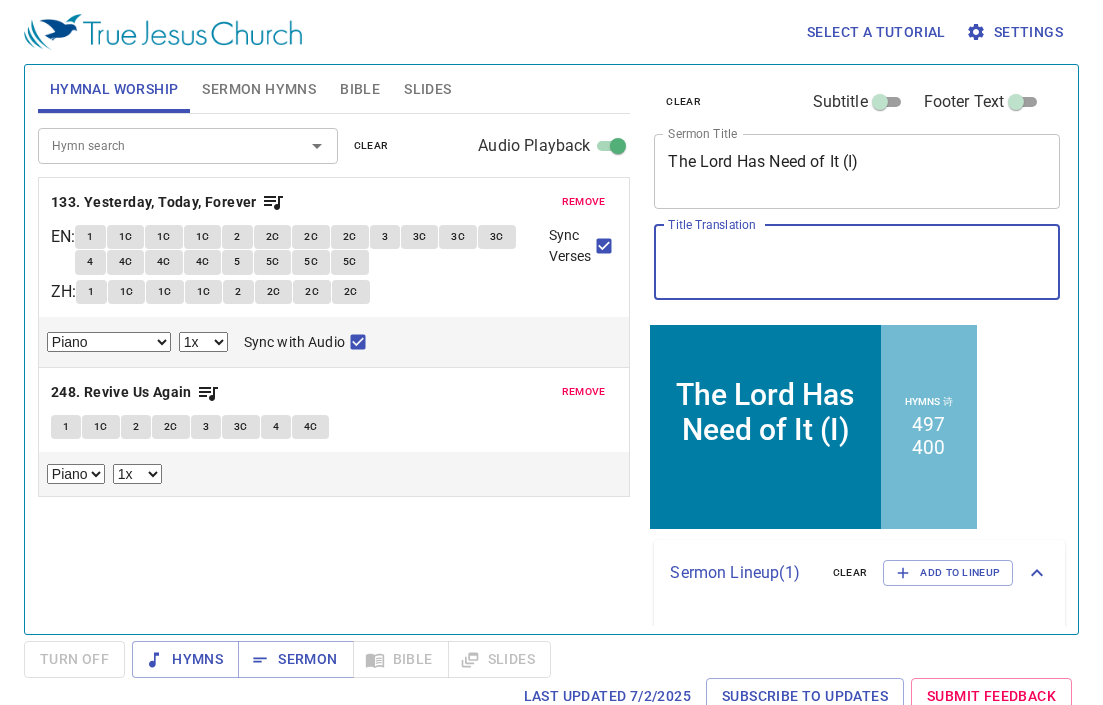 paste on "主要用牠 (I)" 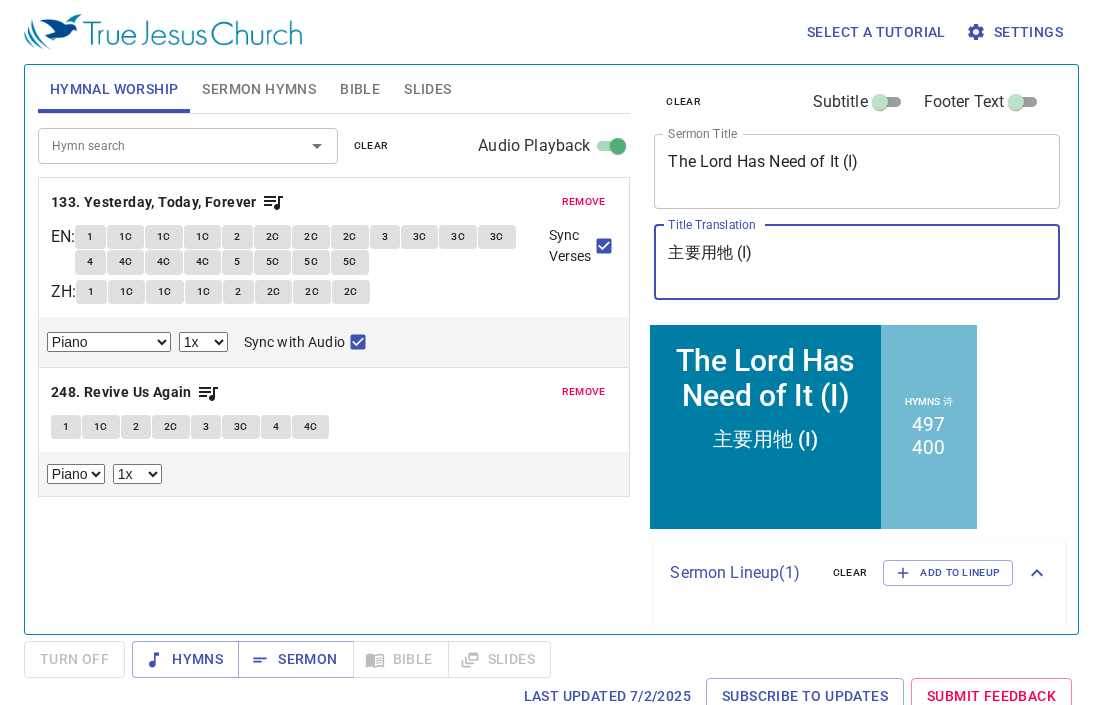 type on "主要用牠 (I)" 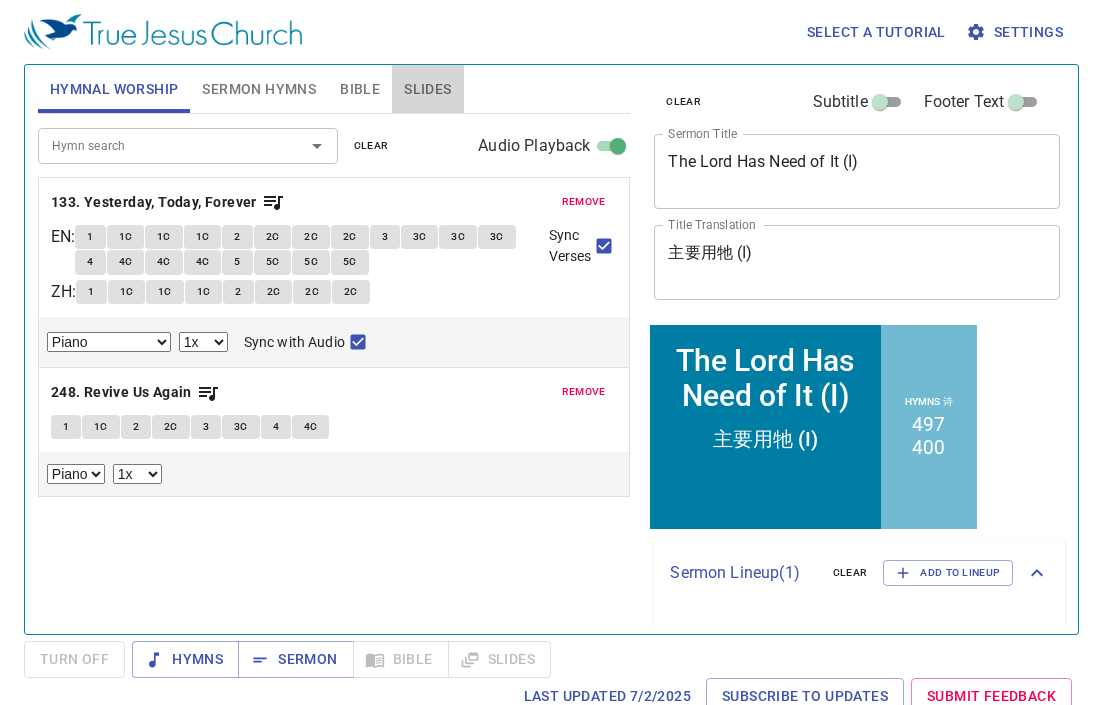 click on "Slides" at bounding box center [427, 89] 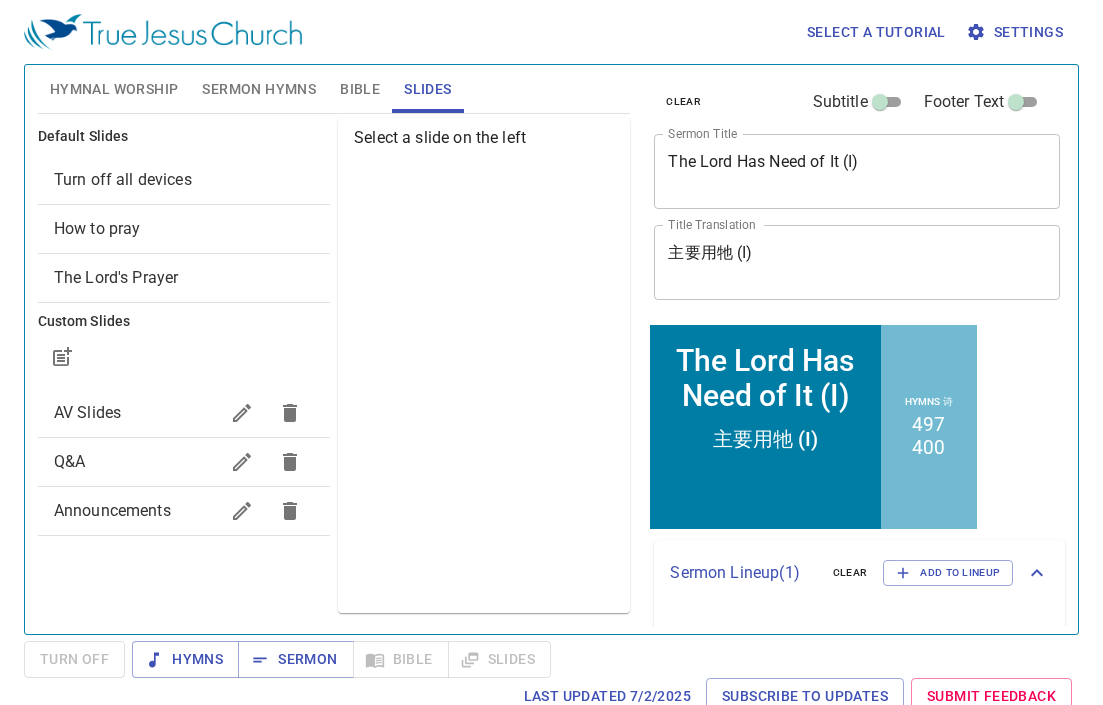 click on "Turn off all devices" at bounding box center (184, 180) 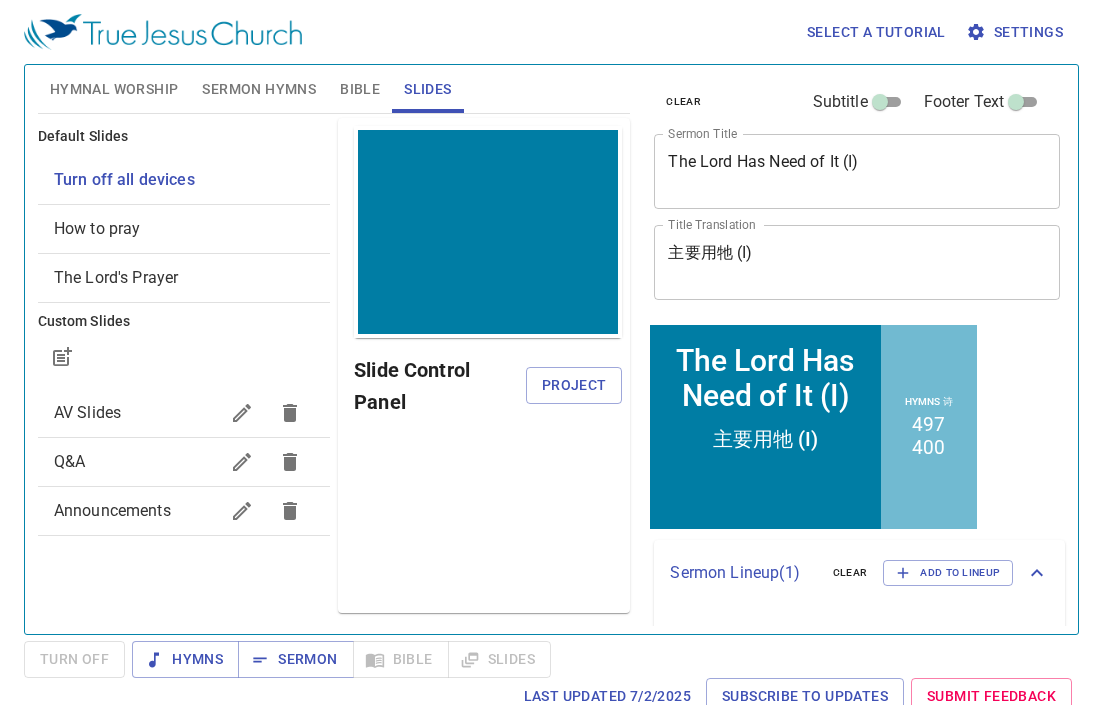 scroll, scrollTop: 0, scrollLeft: 0, axis: both 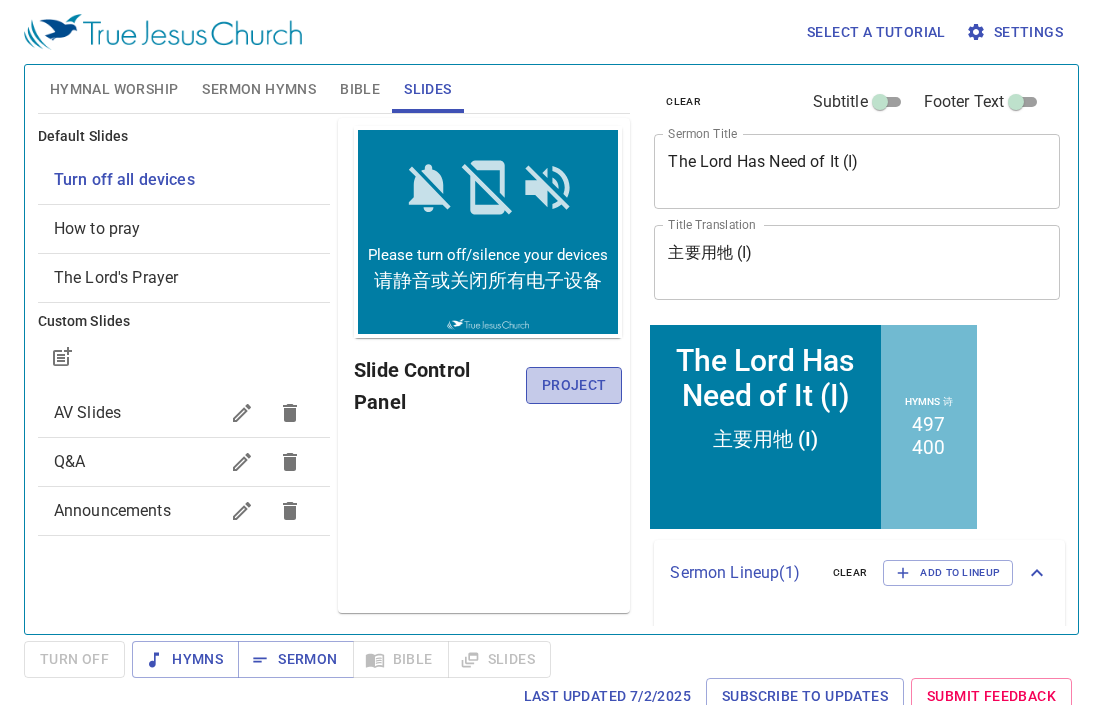 click on "Project" at bounding box center [574, 385] 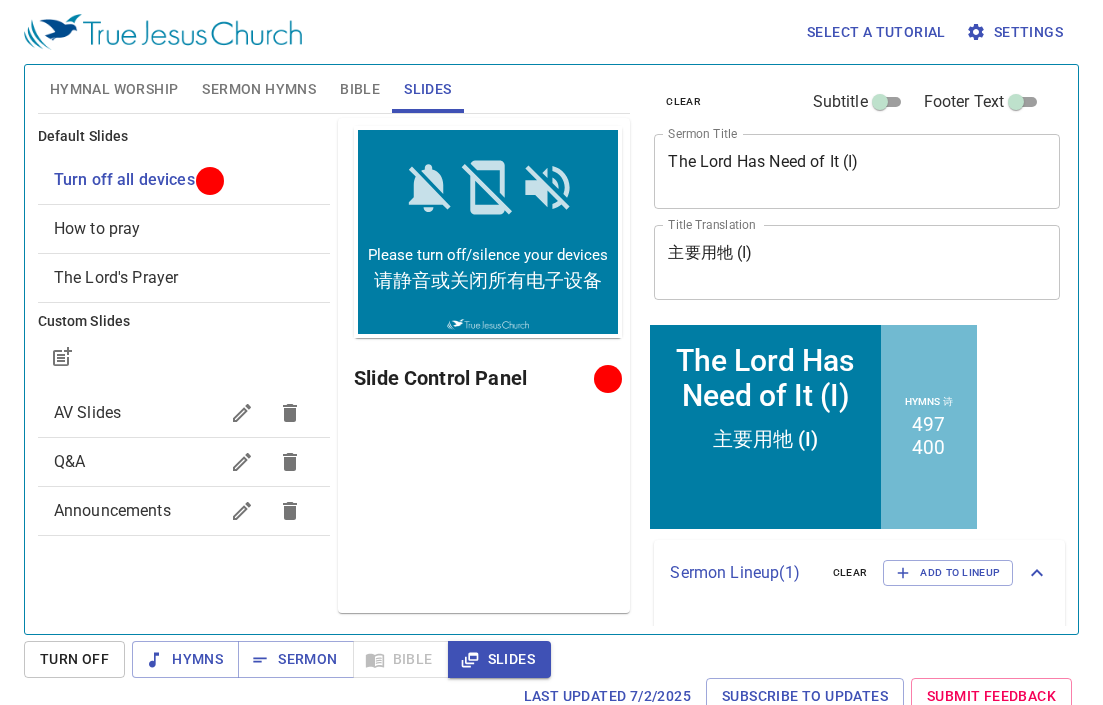 click on "Bible" at bounding box center (360, 89) 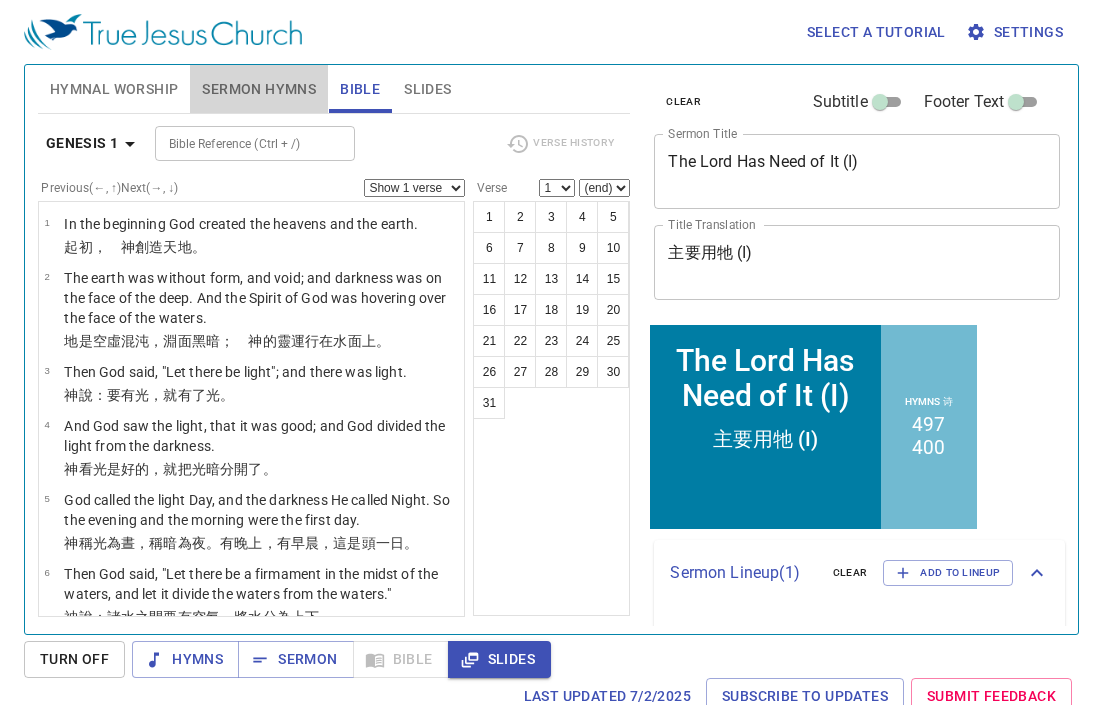 click on "Sermon Hymns" at bounding box center (259, 89) 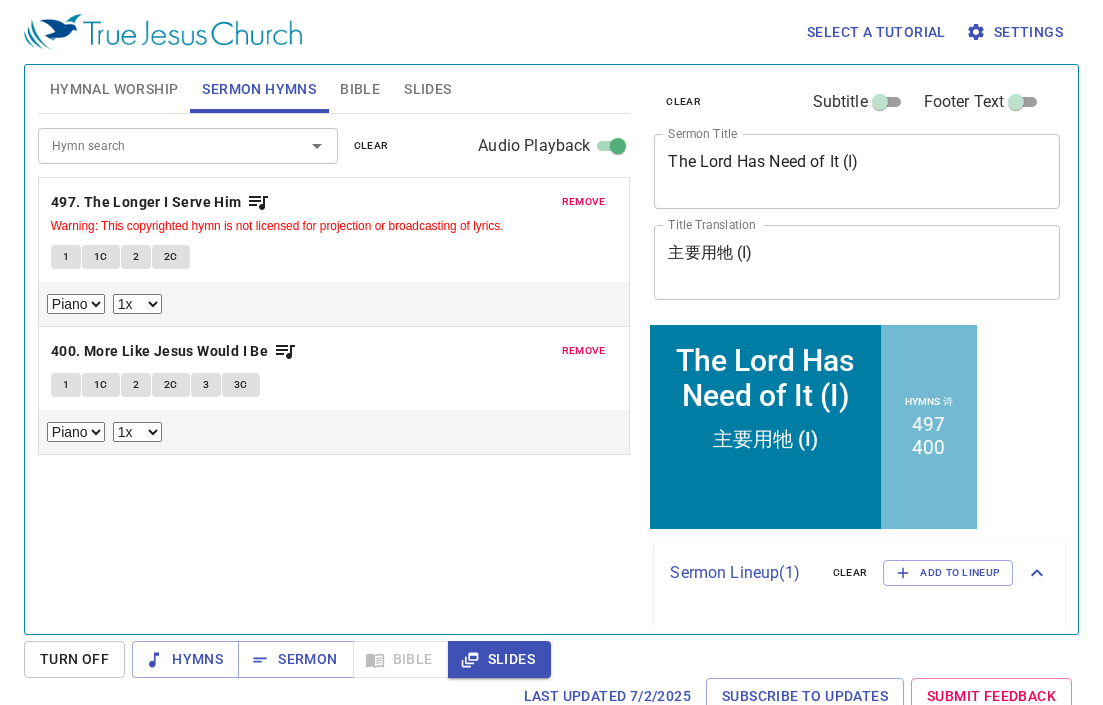 click on "Hymnal Worship" at bounding box center (114, 89) 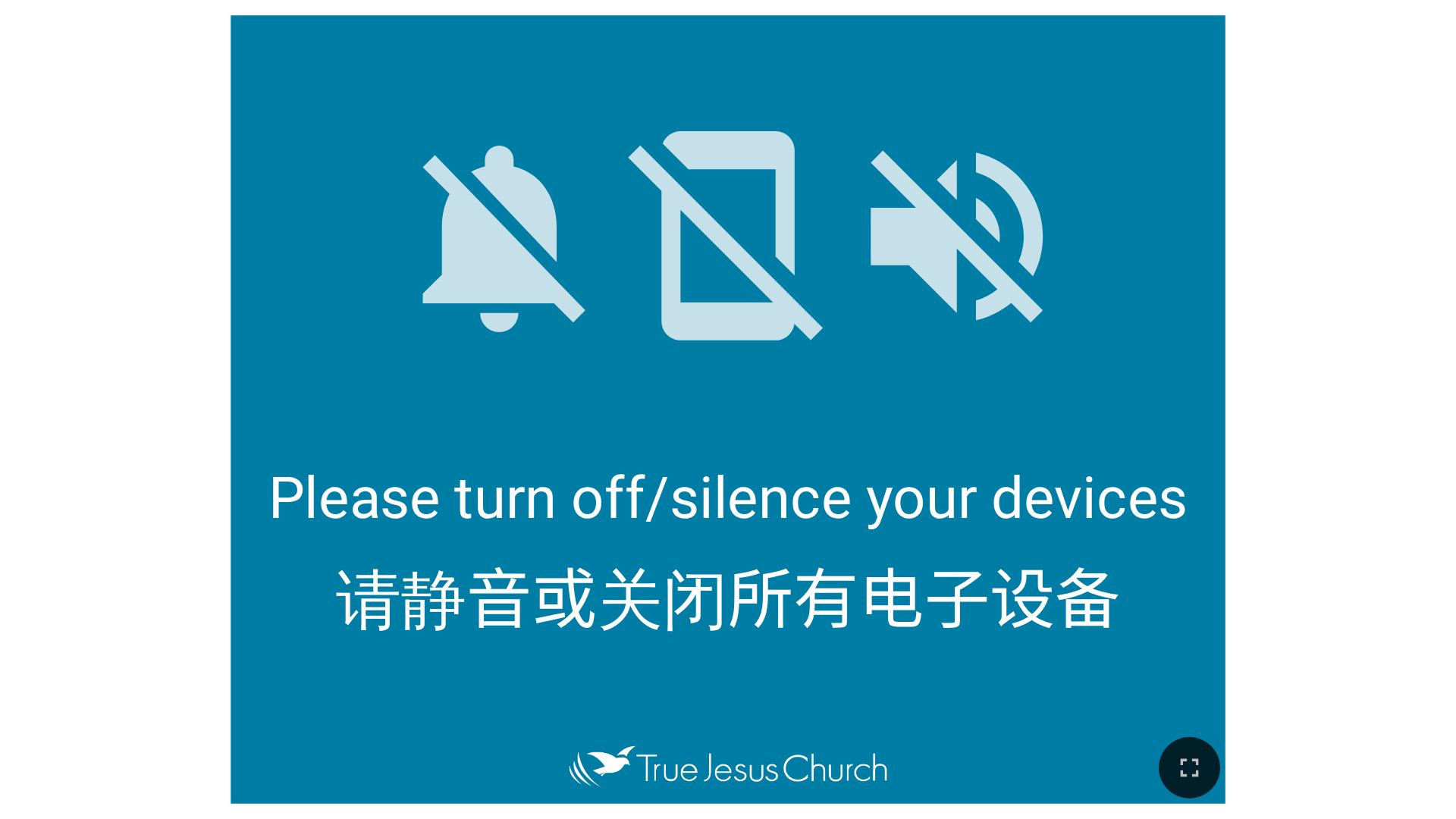 scroll, scrollTop: 0, scrollLeft: 0, axis: both 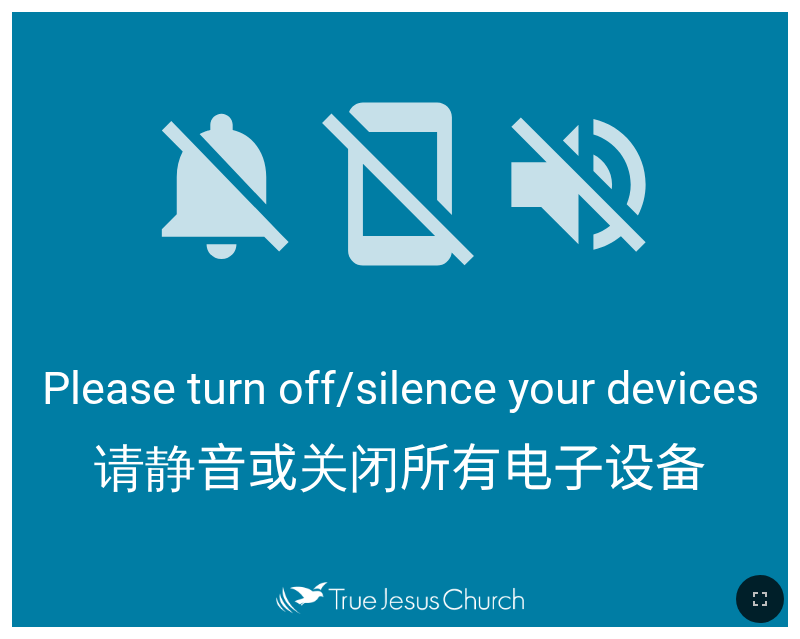click on "Please turn off/silence your devices" at bounding box center [400, 388] 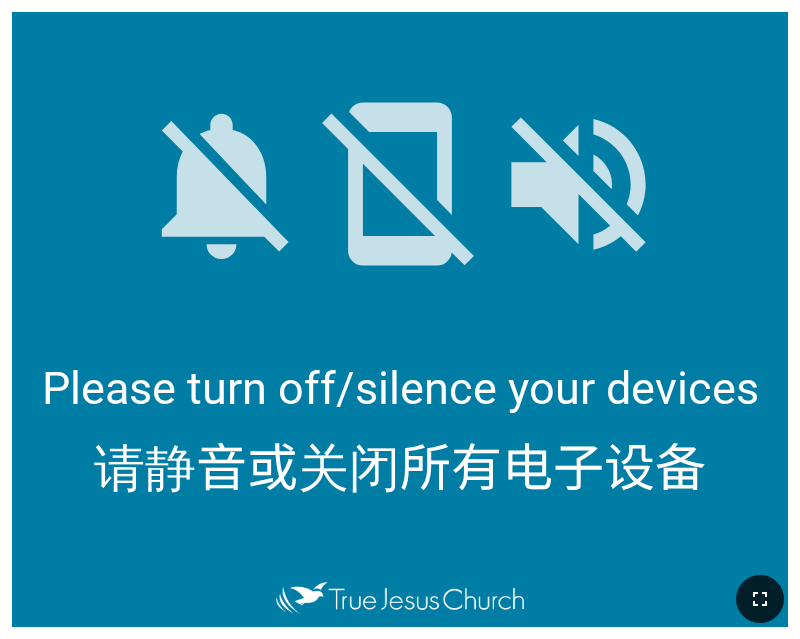 click 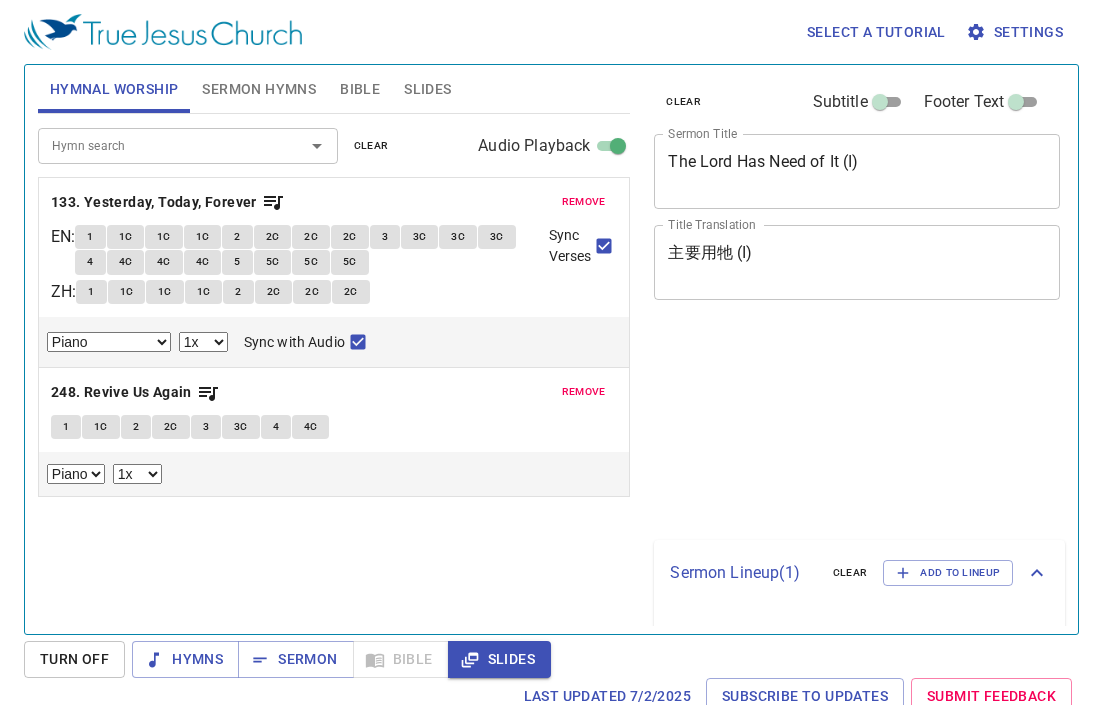 select on "1" 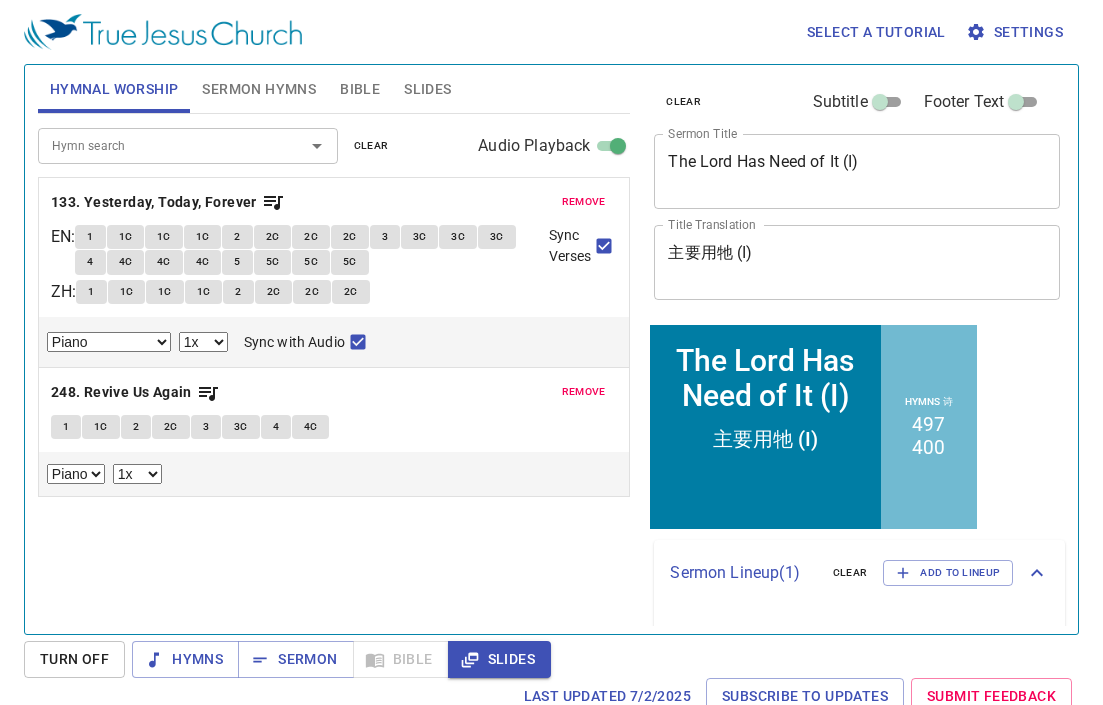 scroll, scrollTop: 0, scrollLeft: 0, axis: both 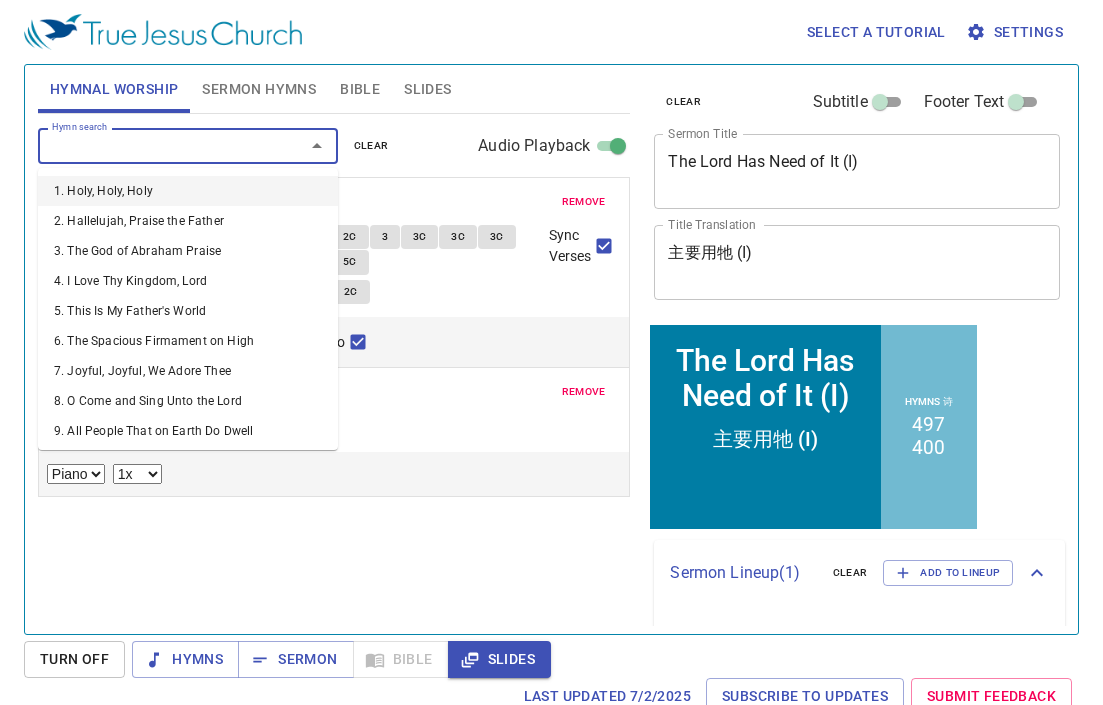click on "Hymn search" at bounding box center [158, 145] 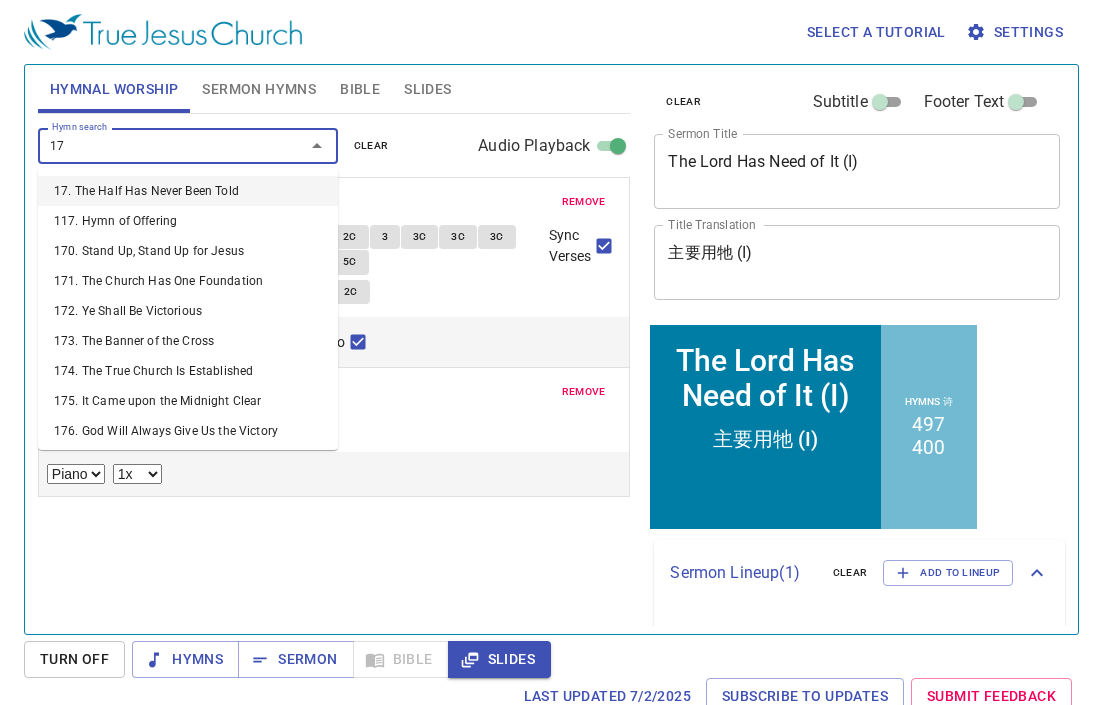 type on "170" 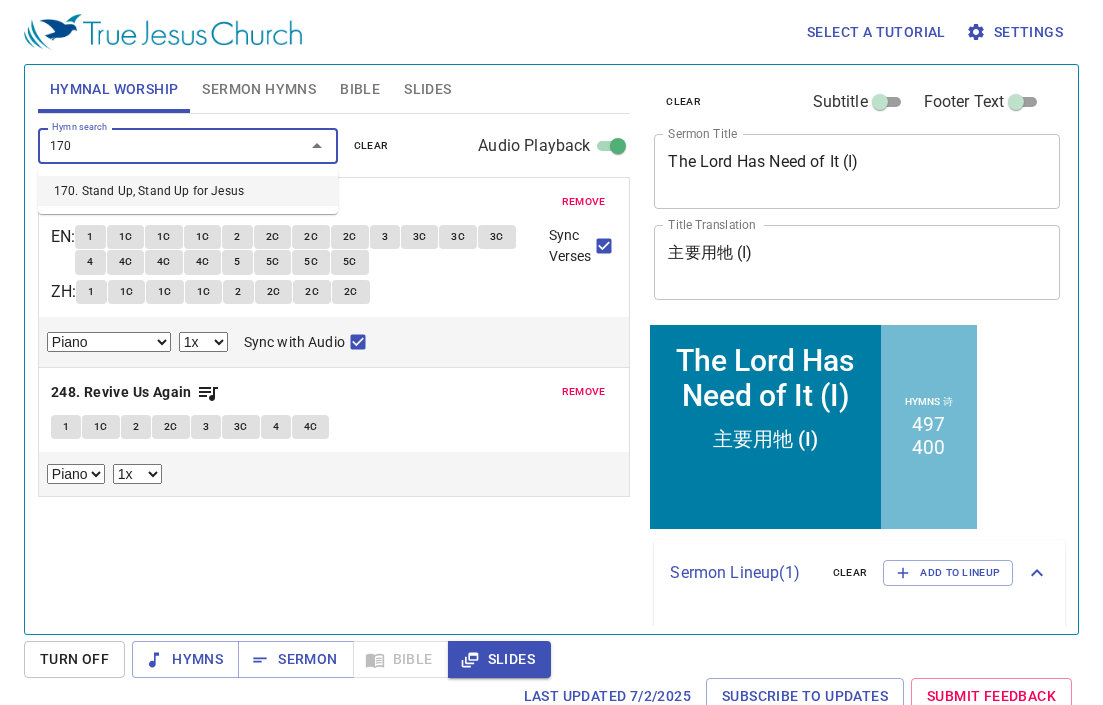 click on "170. Stand Up, Stand Up for Jesus" at bounding box center [188, 191] 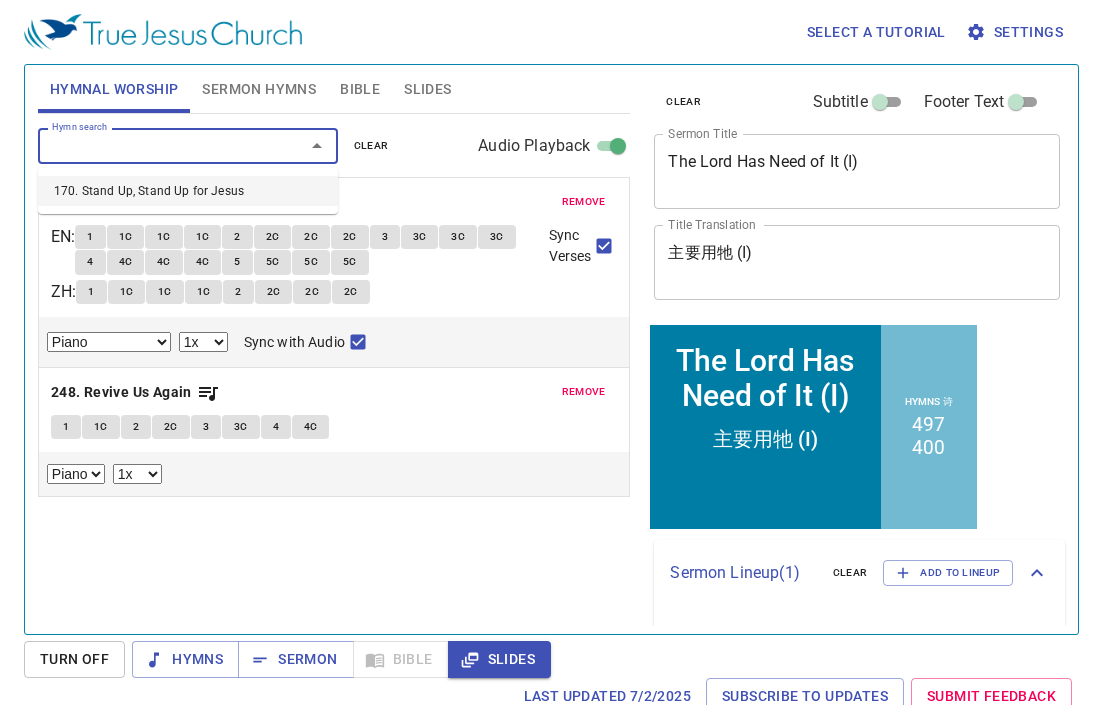 select on "1" 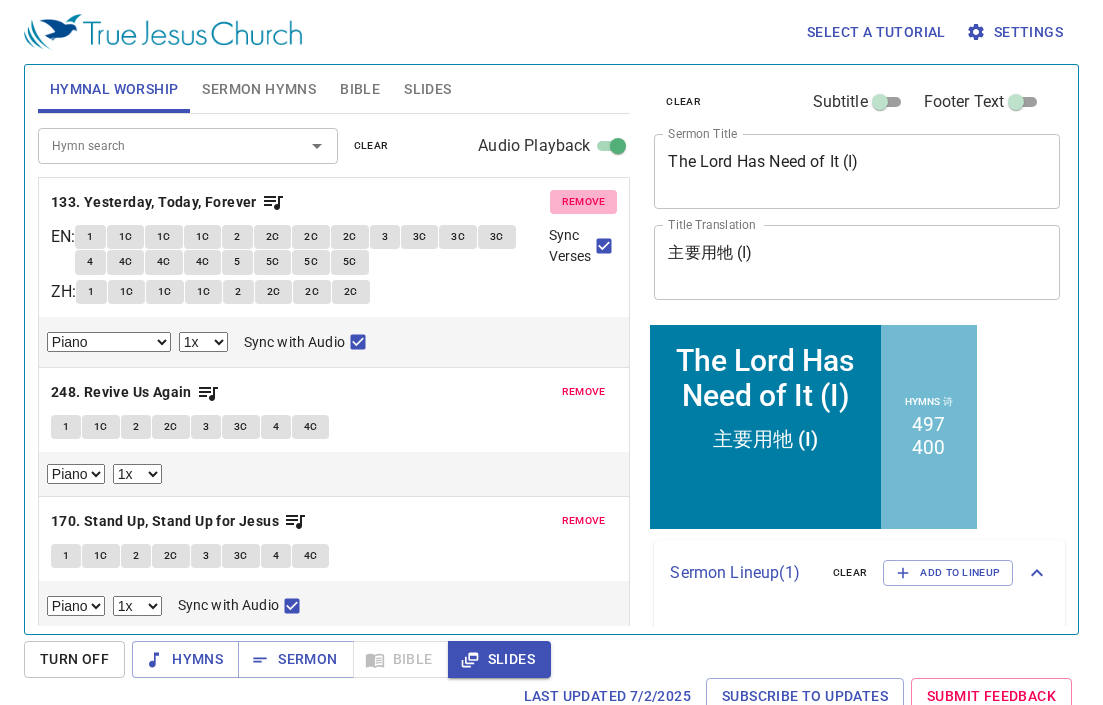 click on "remove" at bounding box center (584, 202) 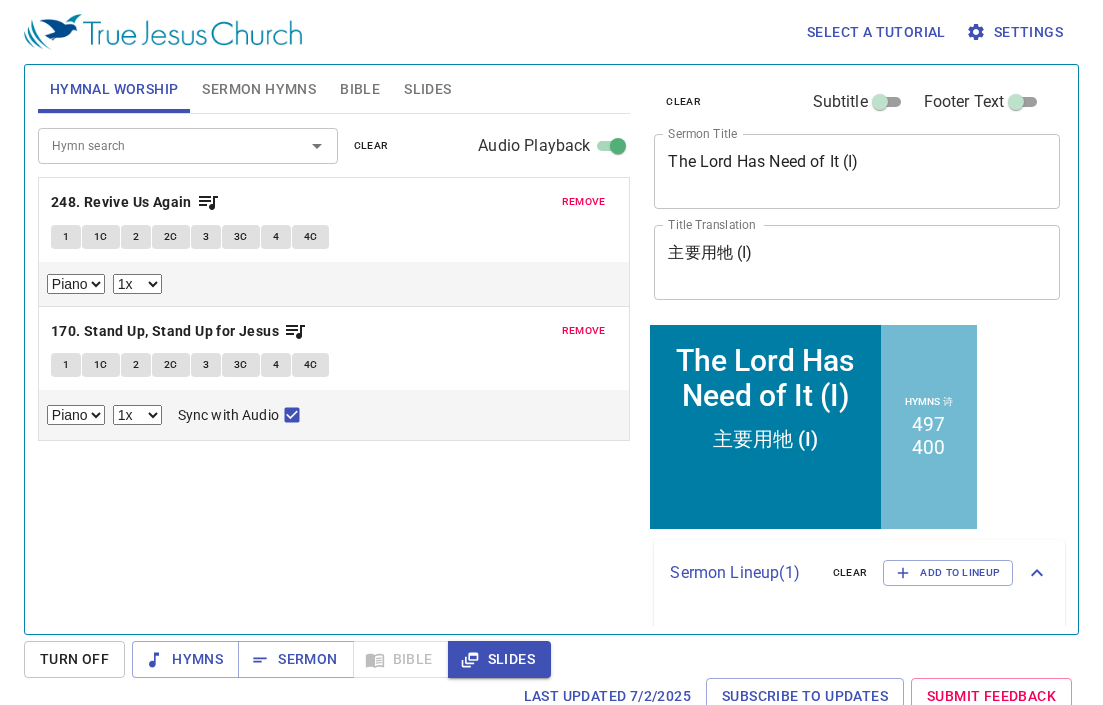 select on "1" 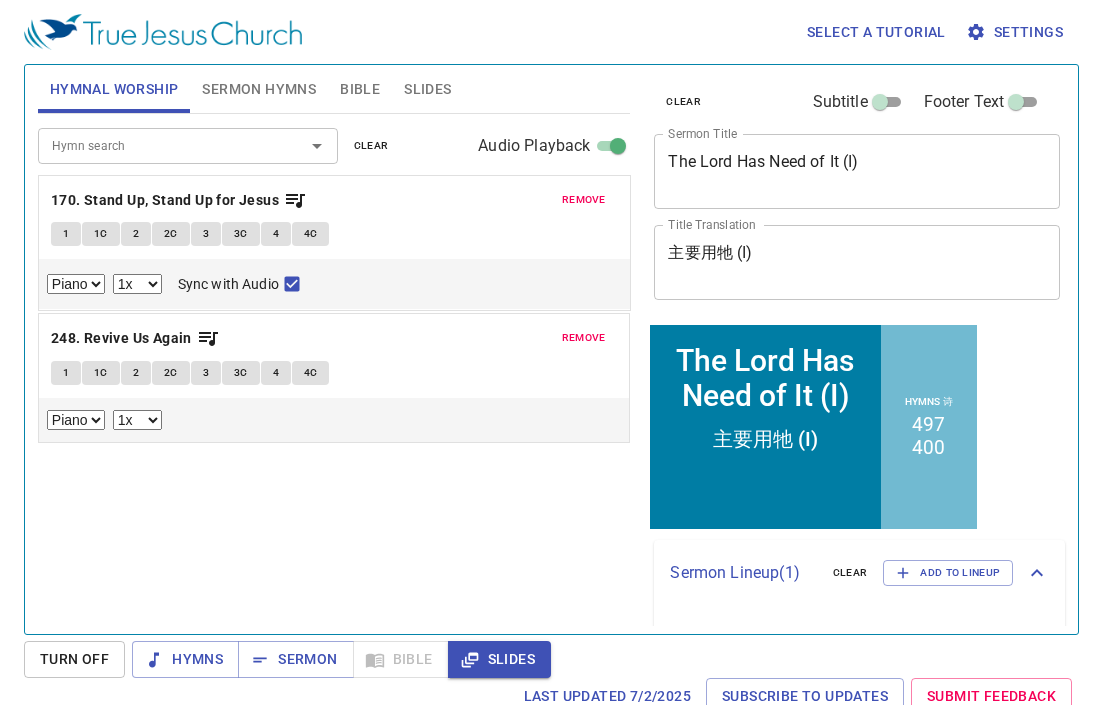 drag, startPoint x: 132, startPoint y: 334, endPoint x: 138, endPoint y: 194, distance: 140.12851 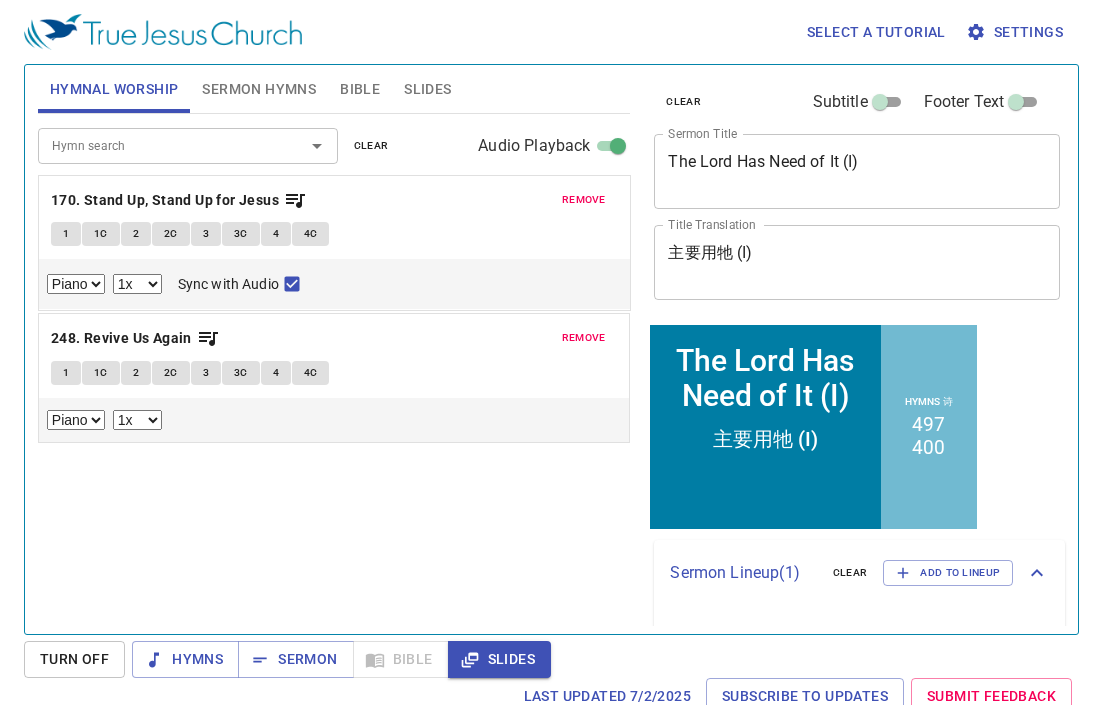 select on "1" 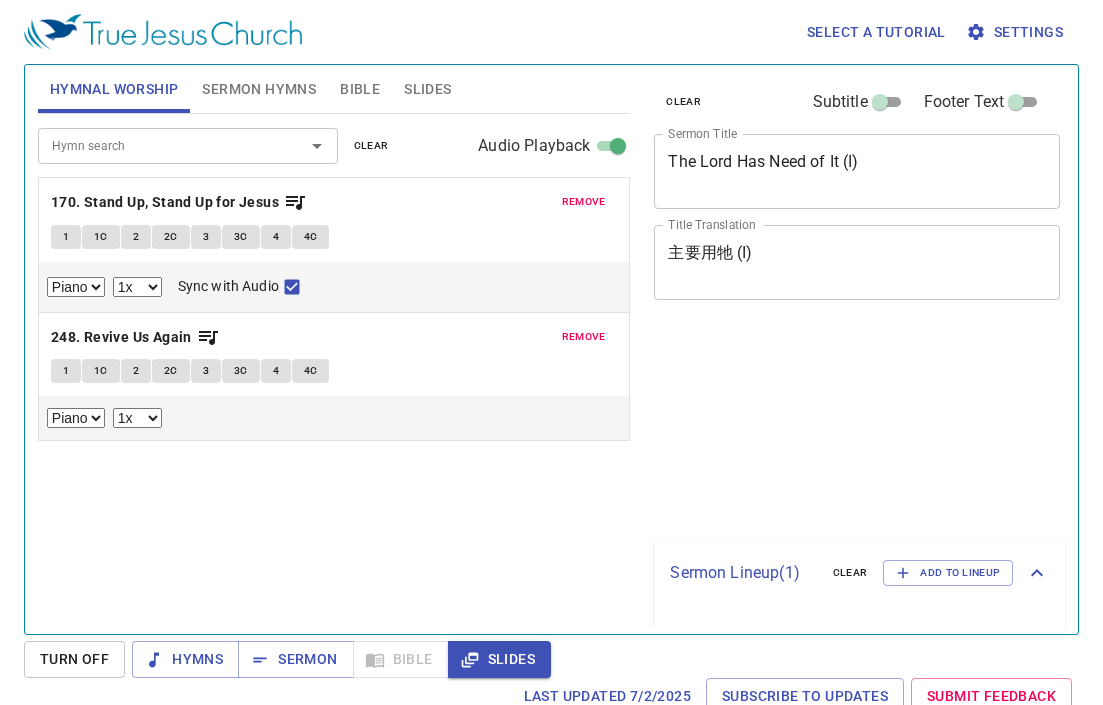 select on "1" 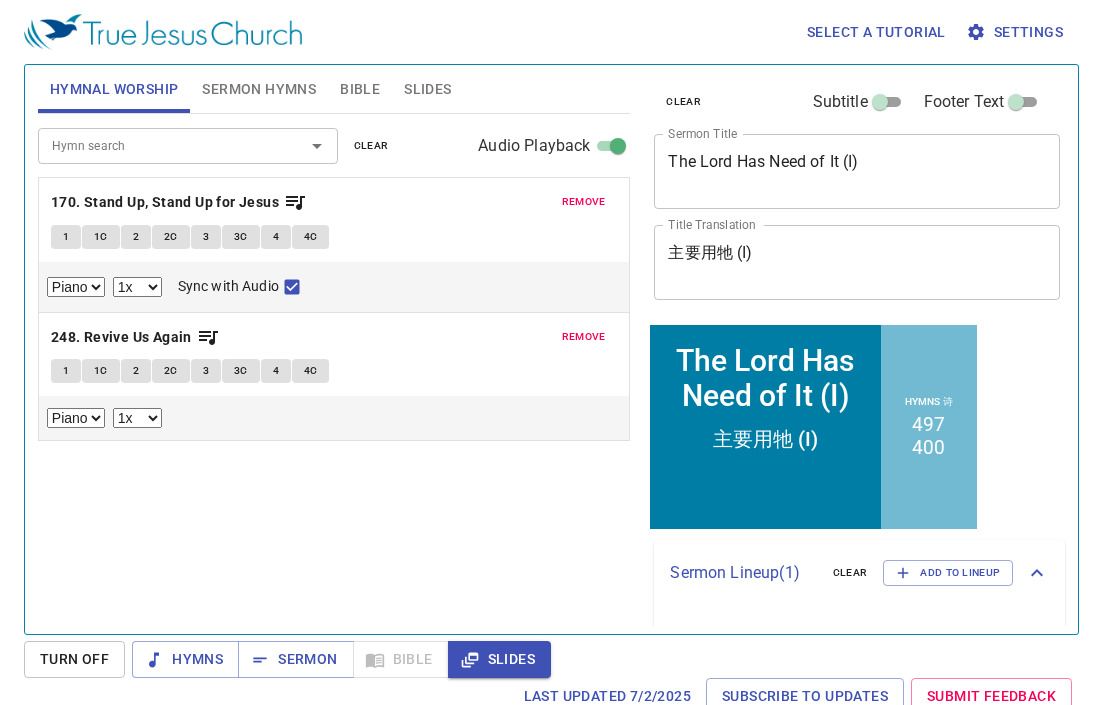 scroll, scrollTop: 0, scrollLeft: 0, axis: both 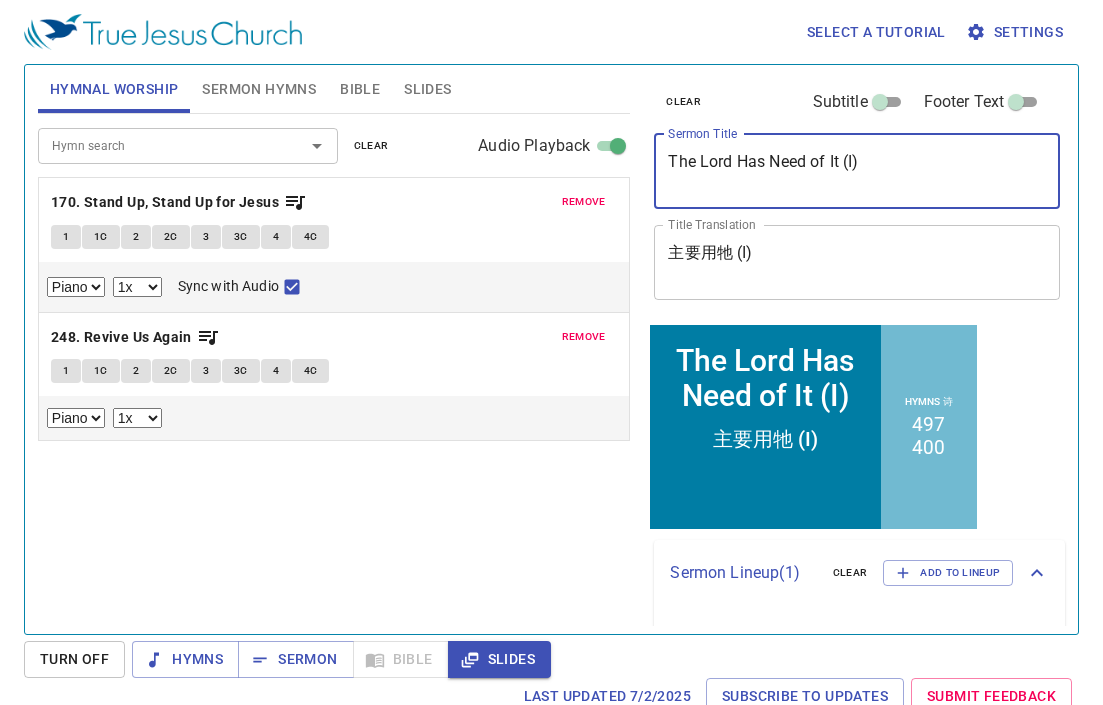 click on "The Lord Has Need of It (I)" at bounding box center (857, 171) 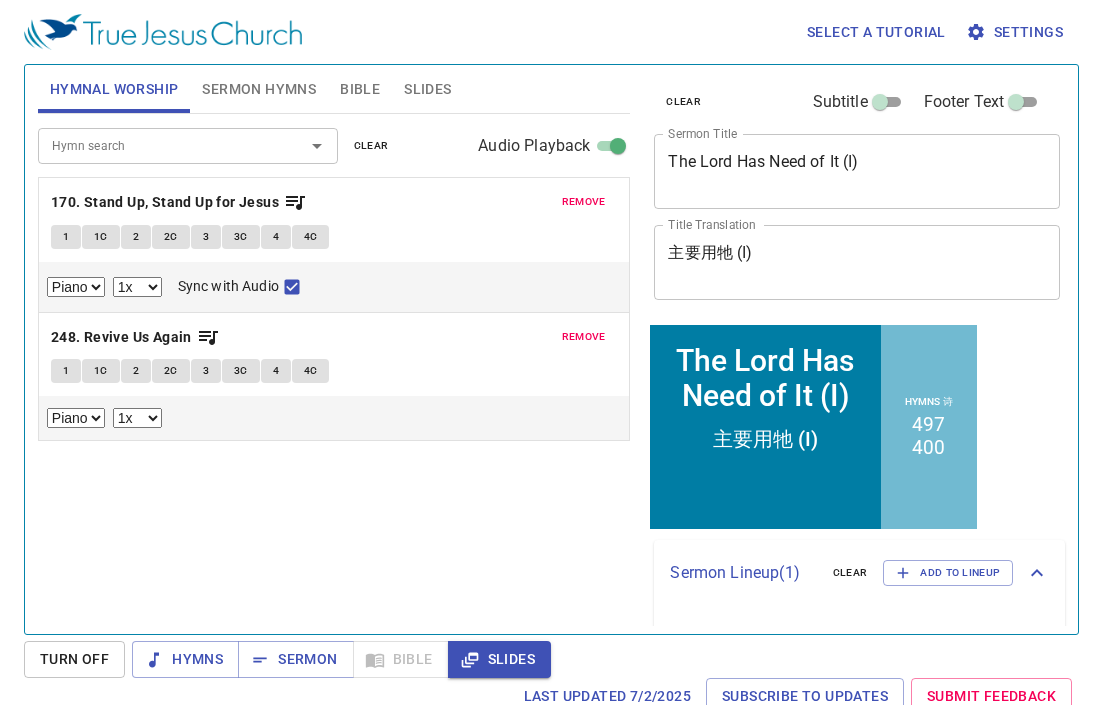 click on "主要用牠 (I) x Title Translation" at bounding box center [857, 262] 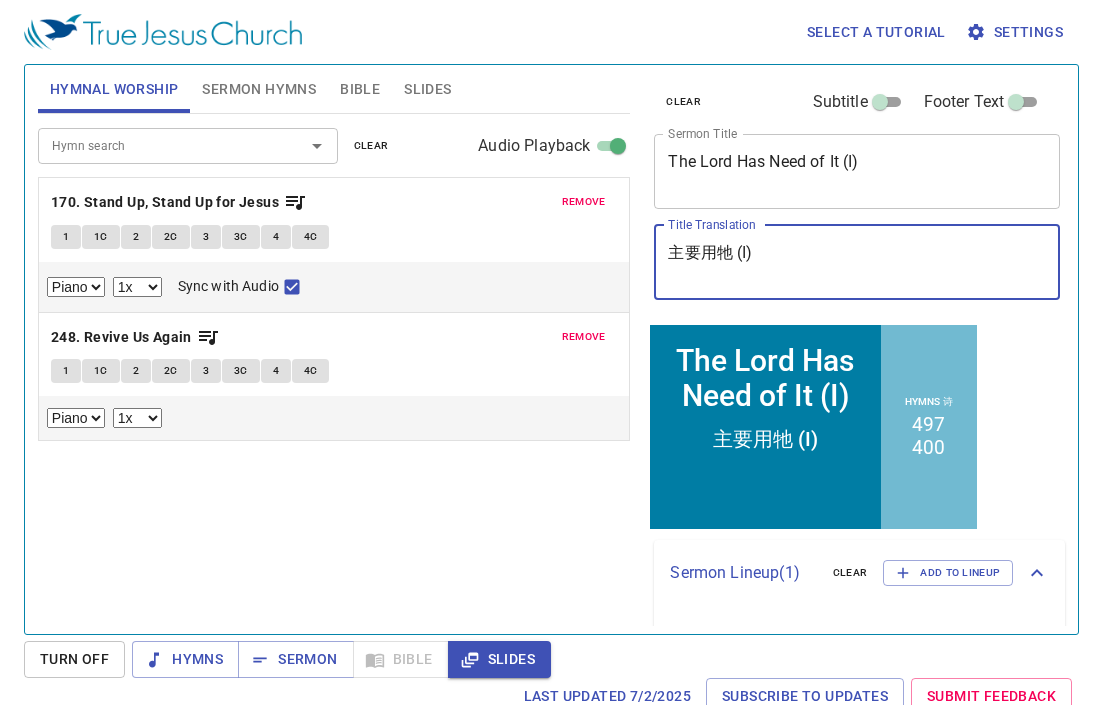 click on "主要用牠 (I) x Title Translation" at bounding box center (857, 262) 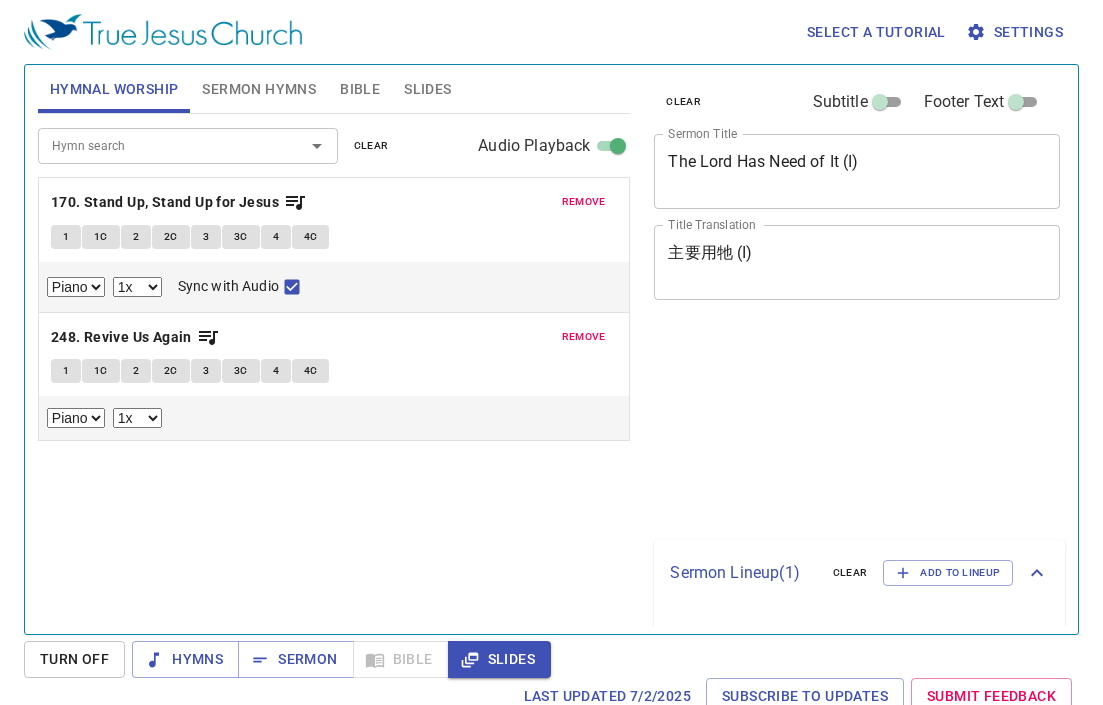 select on "1" 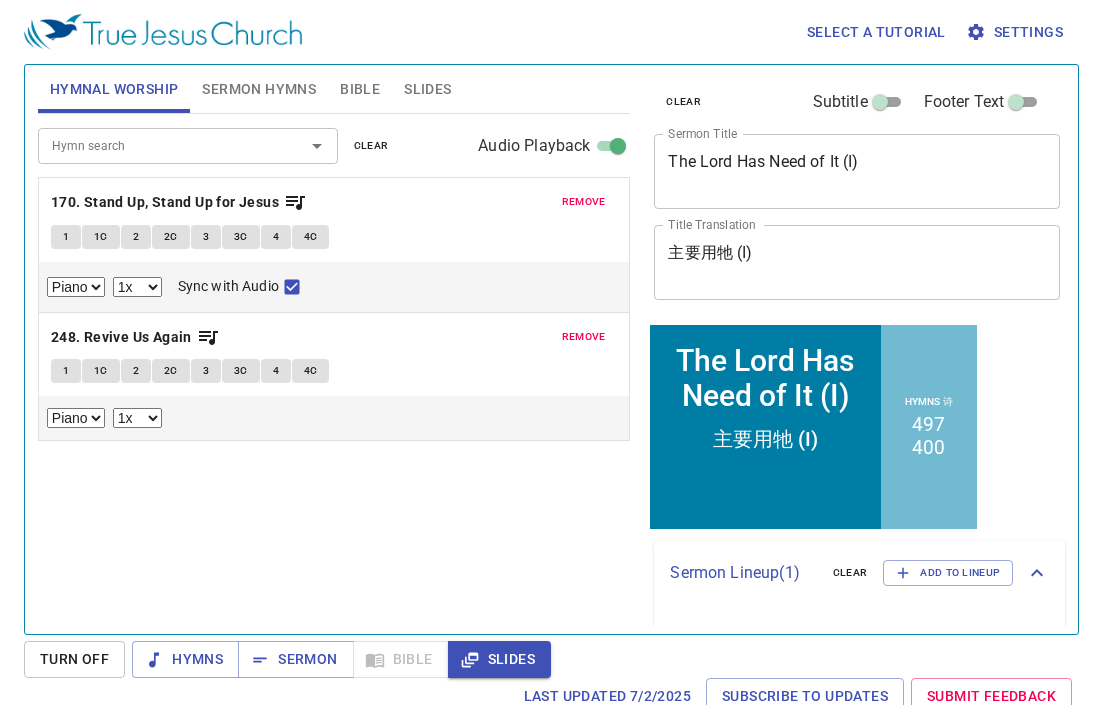 scroll, scrollTop: 0, scrollLeft: 0, axis: both 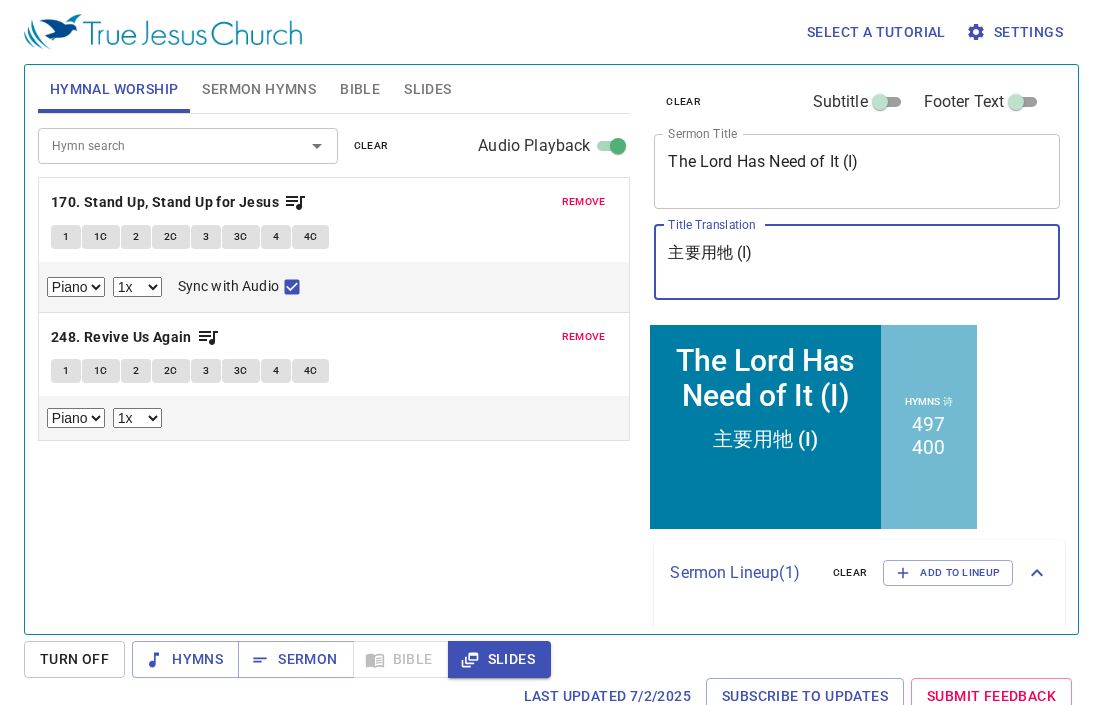 click on "Slides" at bounding box center [427, 89] 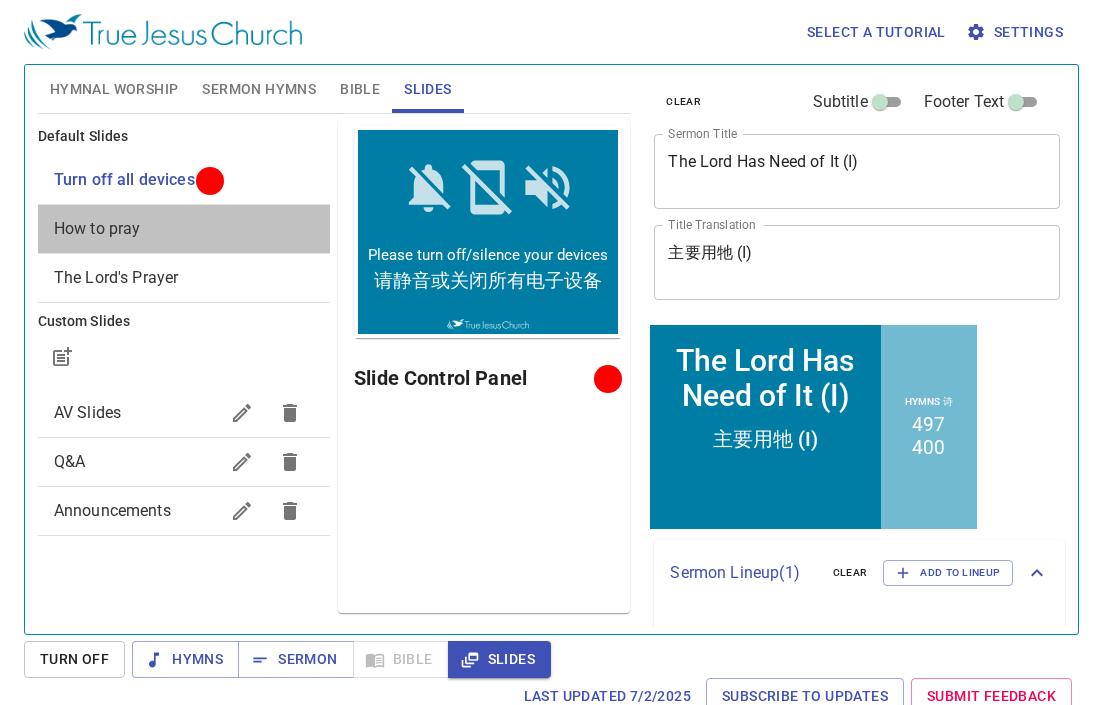 click on "How to pray" at bounding box center [184, 229] 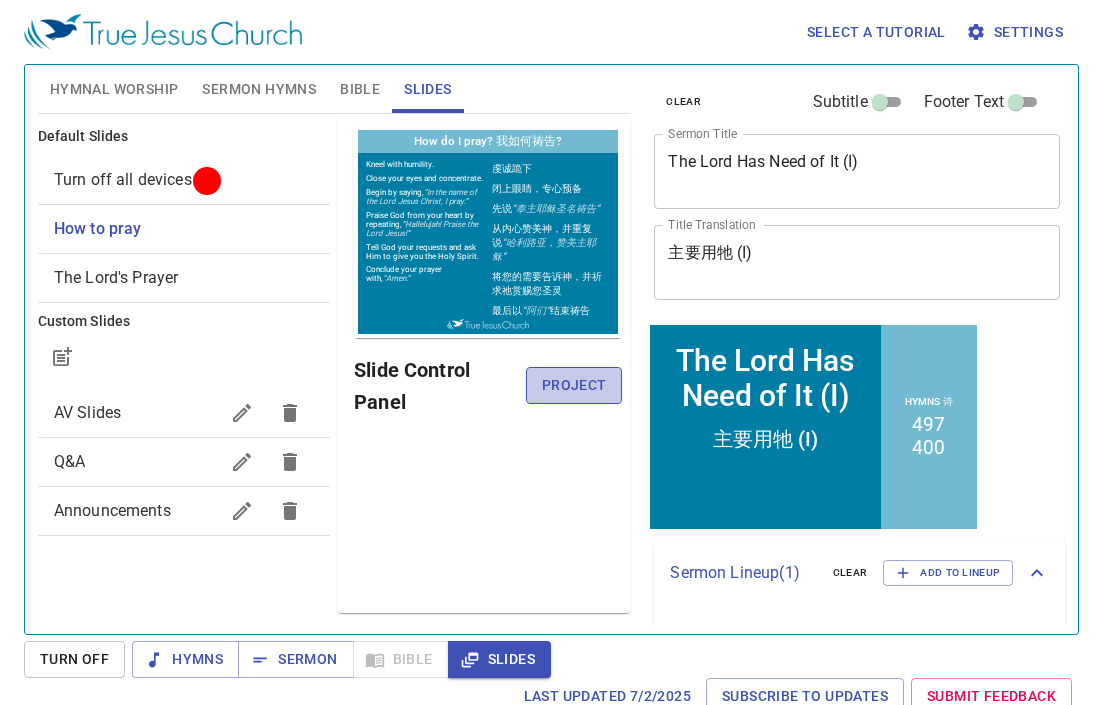 click on "Project" at bounding box center [574, 385] 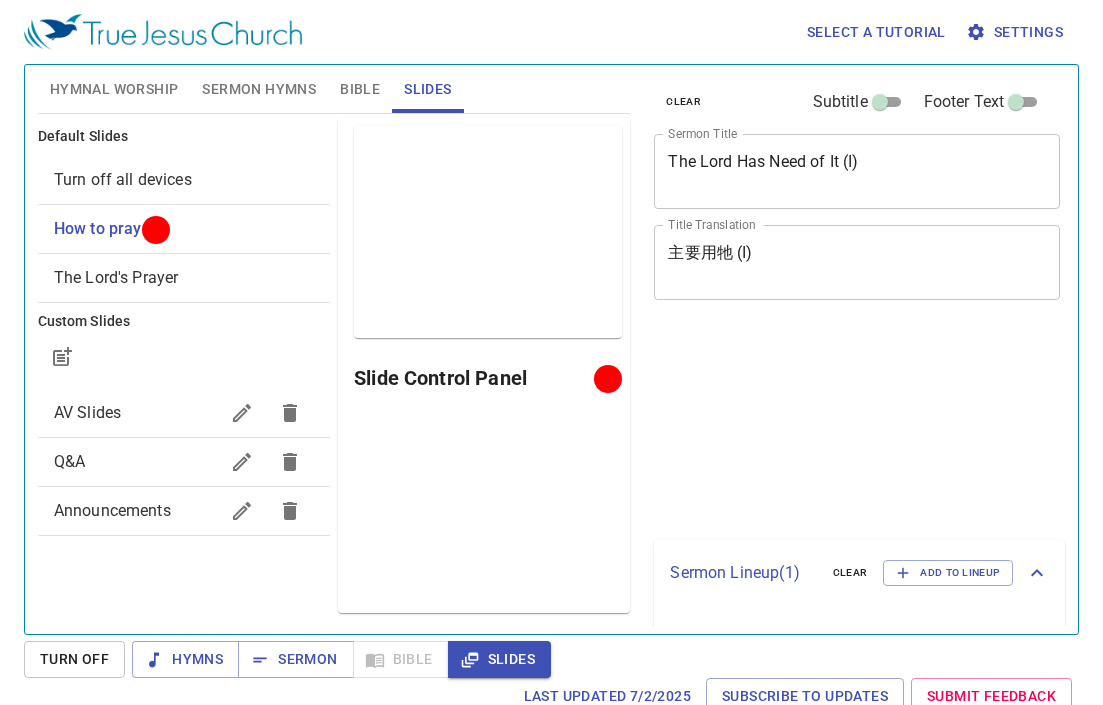 scroll, scrollTop: 0, scrollLeft: 0, axis: both 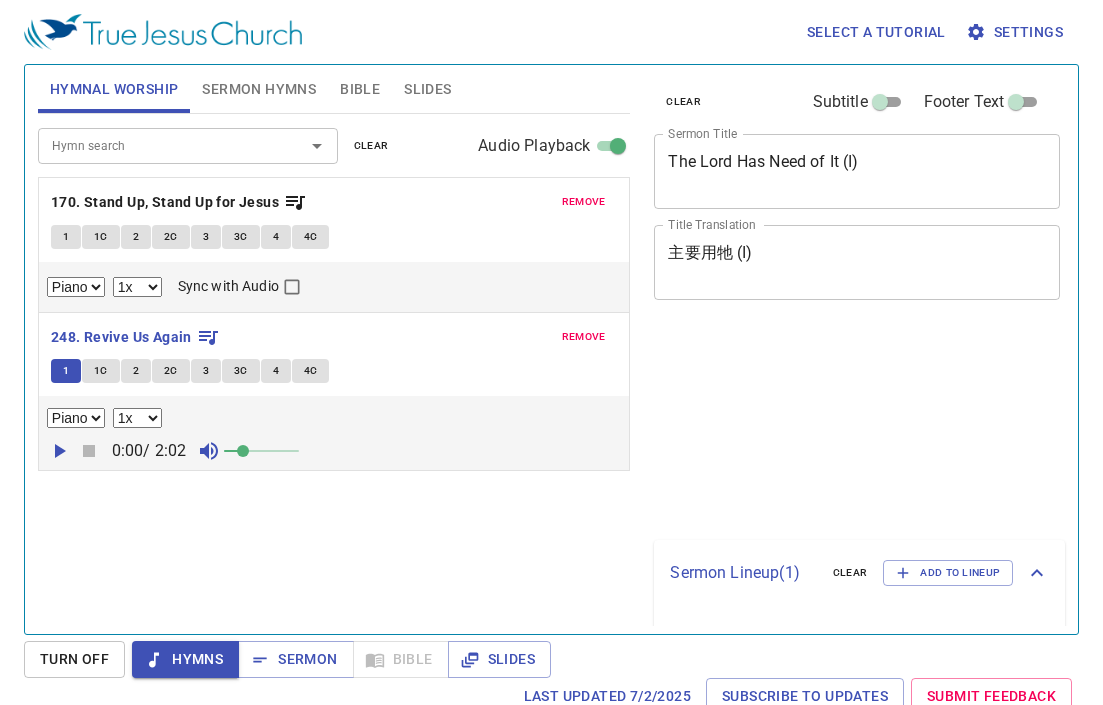 select on "1" 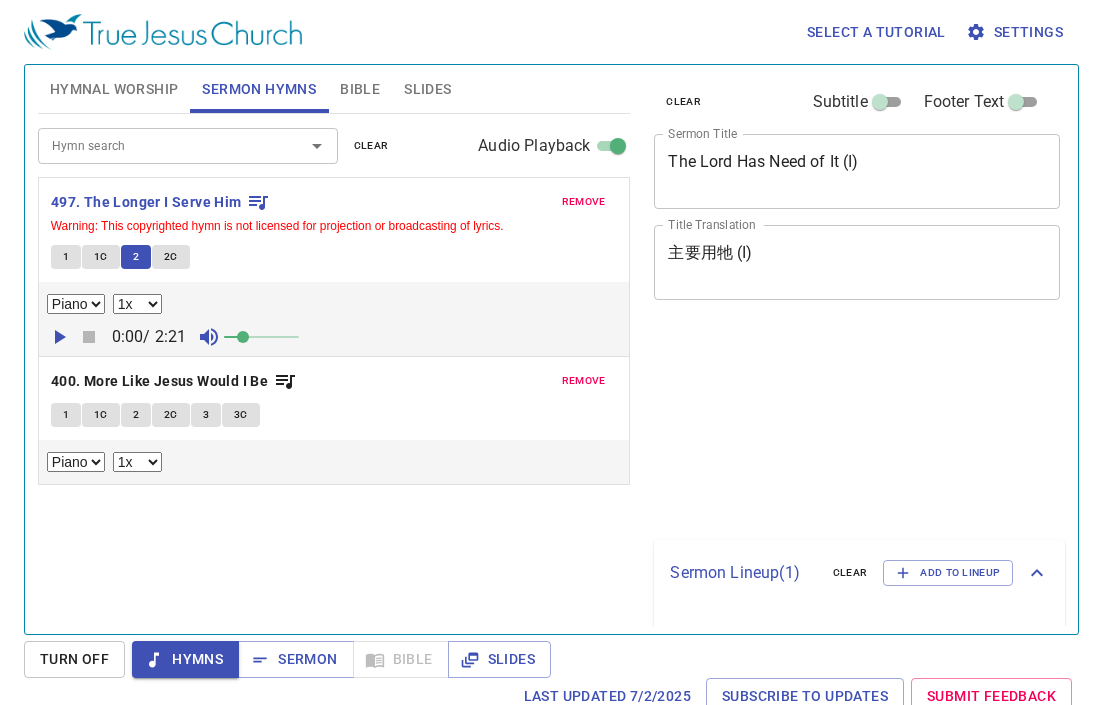 select on "1" 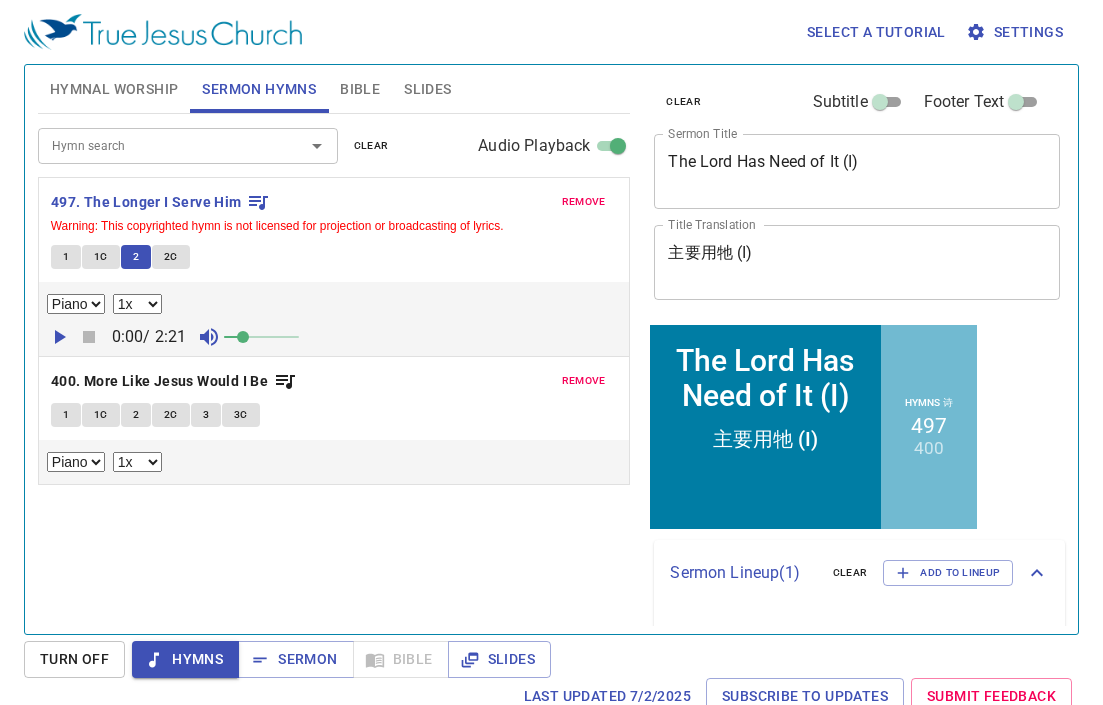 click on "2C" at bounding box center (171, 257) 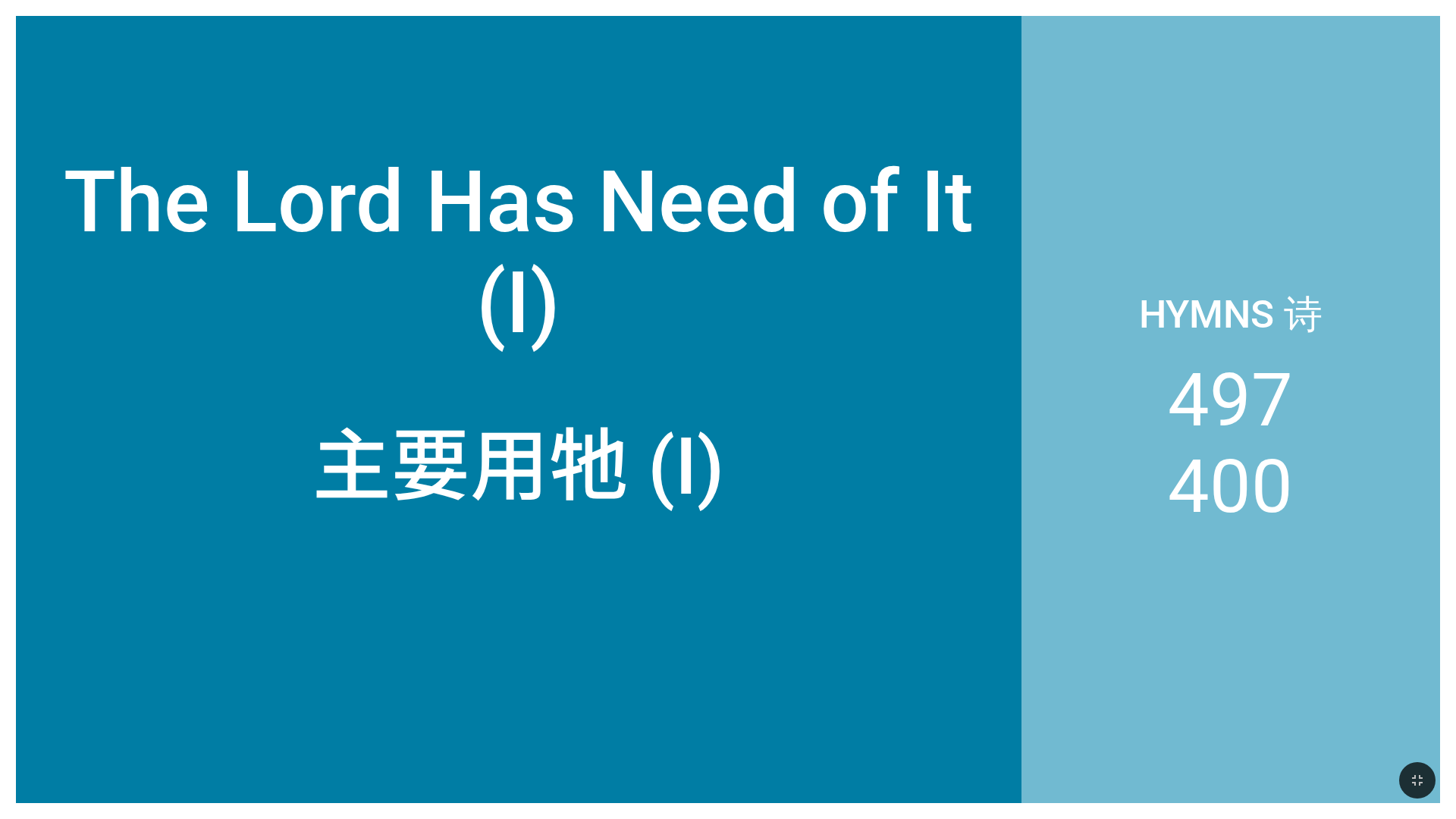 scroll, scrollTop: 0, scrollLeft: 0, axis: both 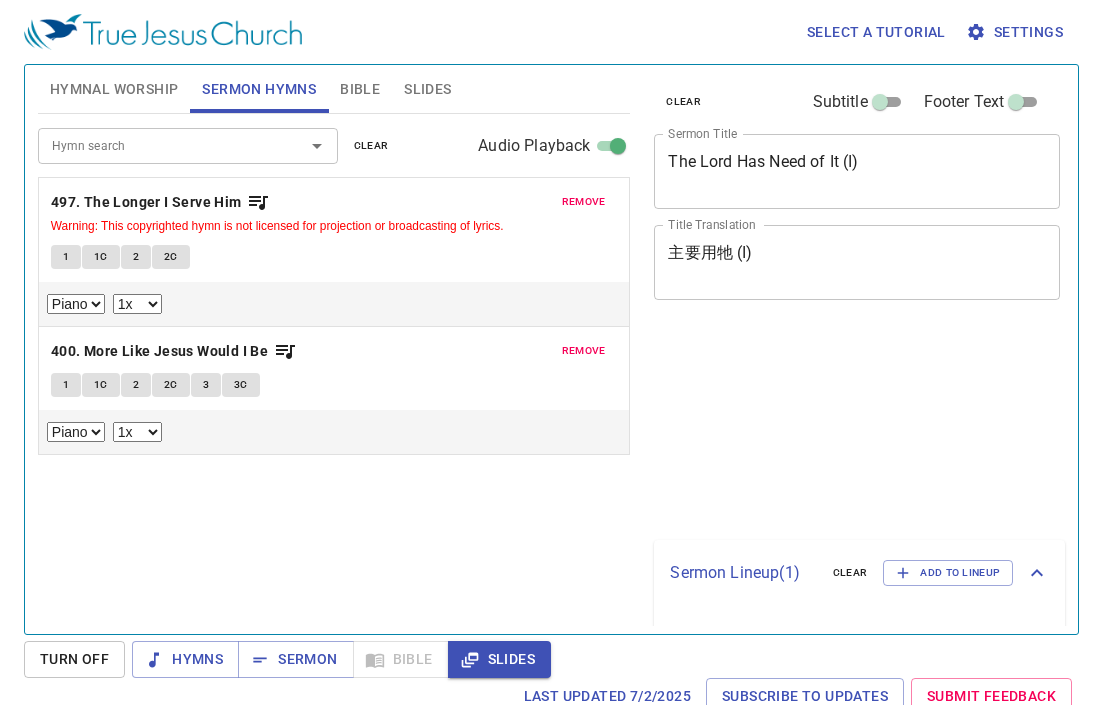 select on "1" 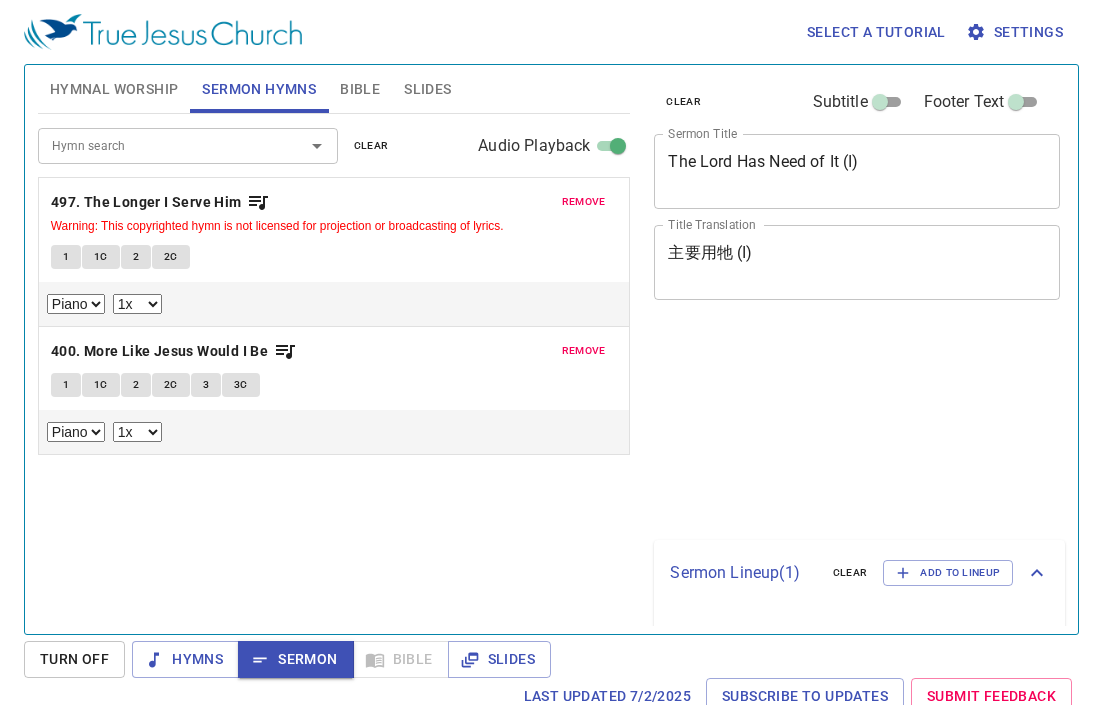 select on "1" 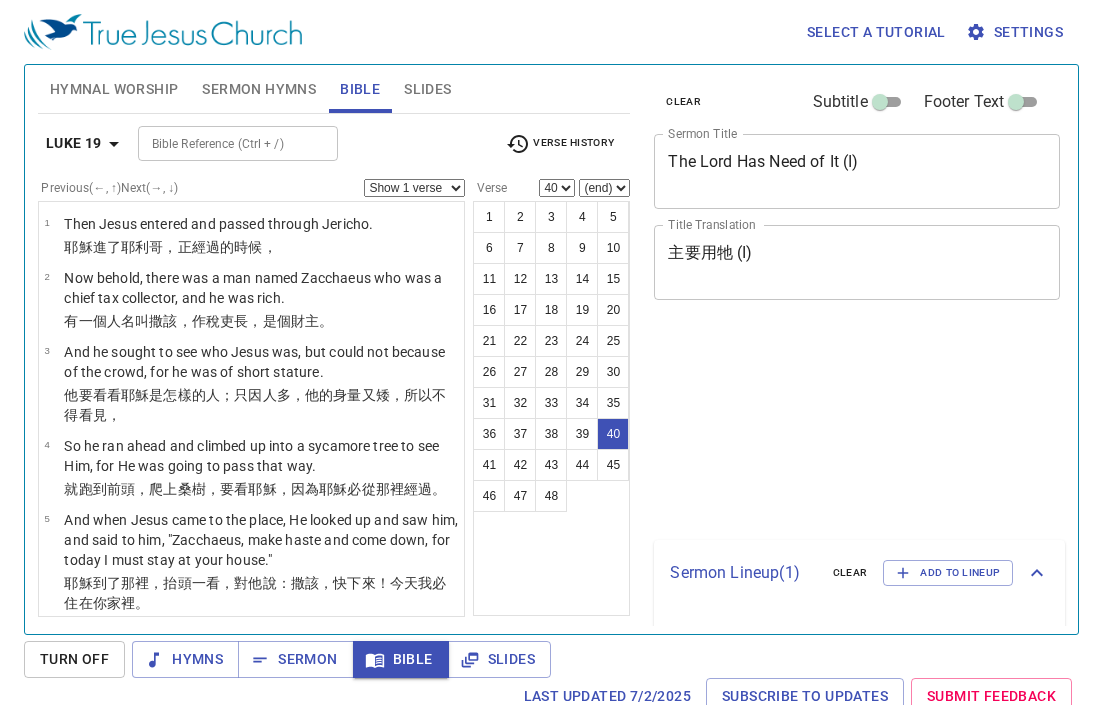 select on "40" 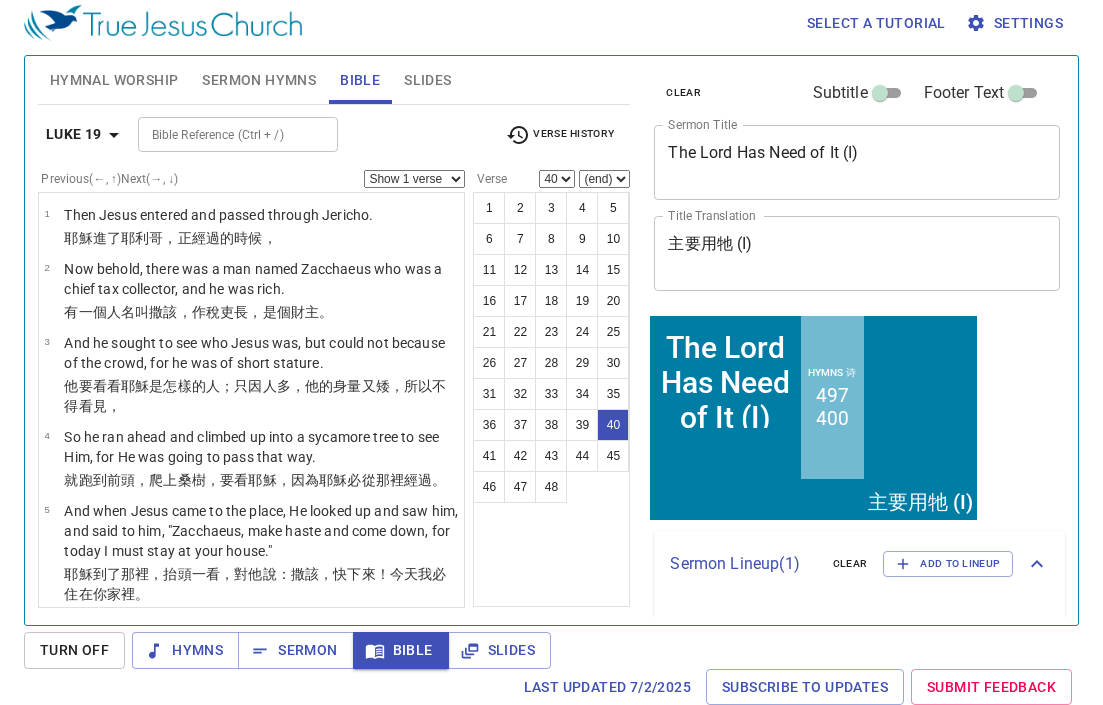 scroll, scrollTop: 9, scrollLeft: 0, axis: vertical 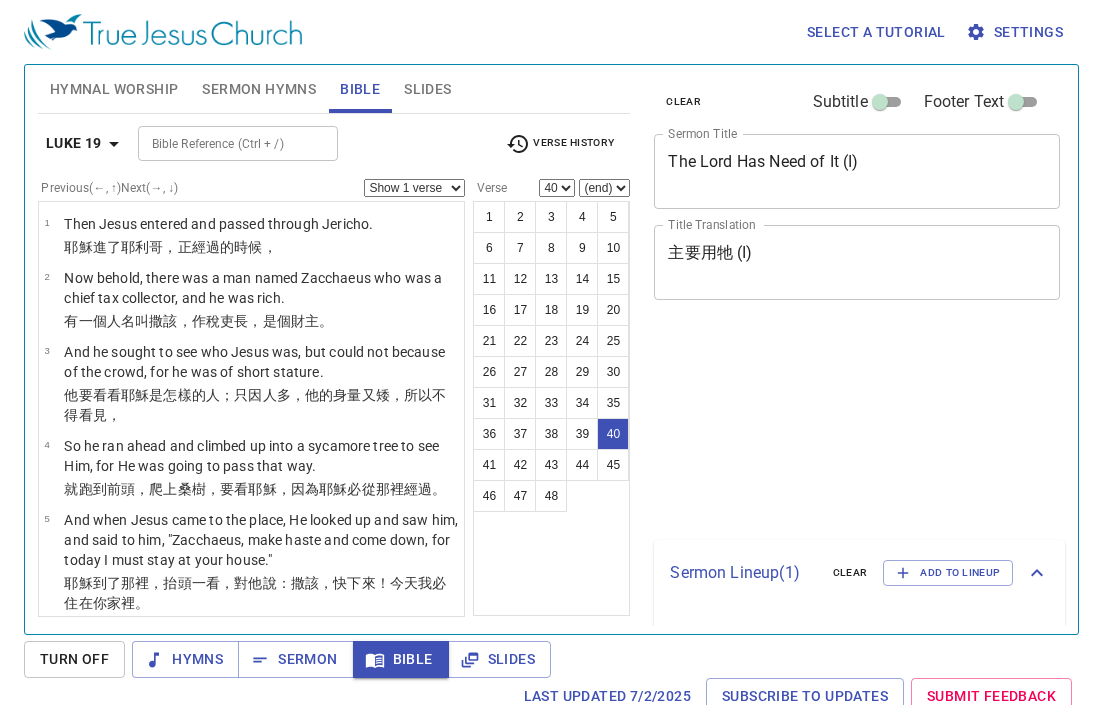 select on "40" 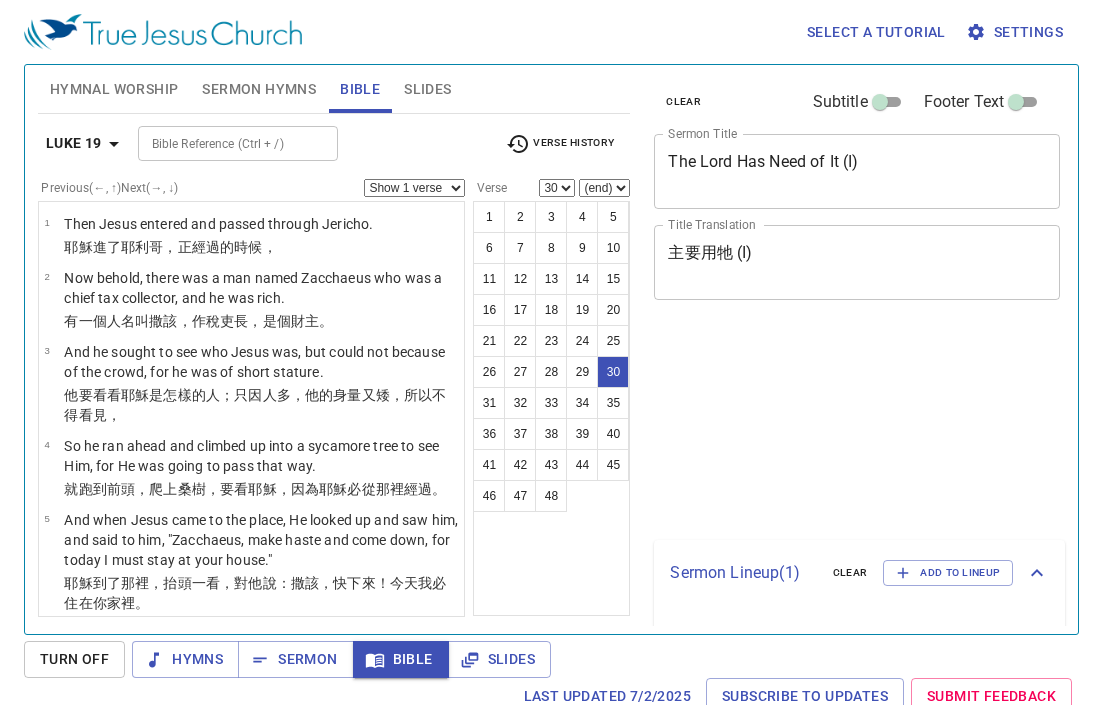 select on "30" 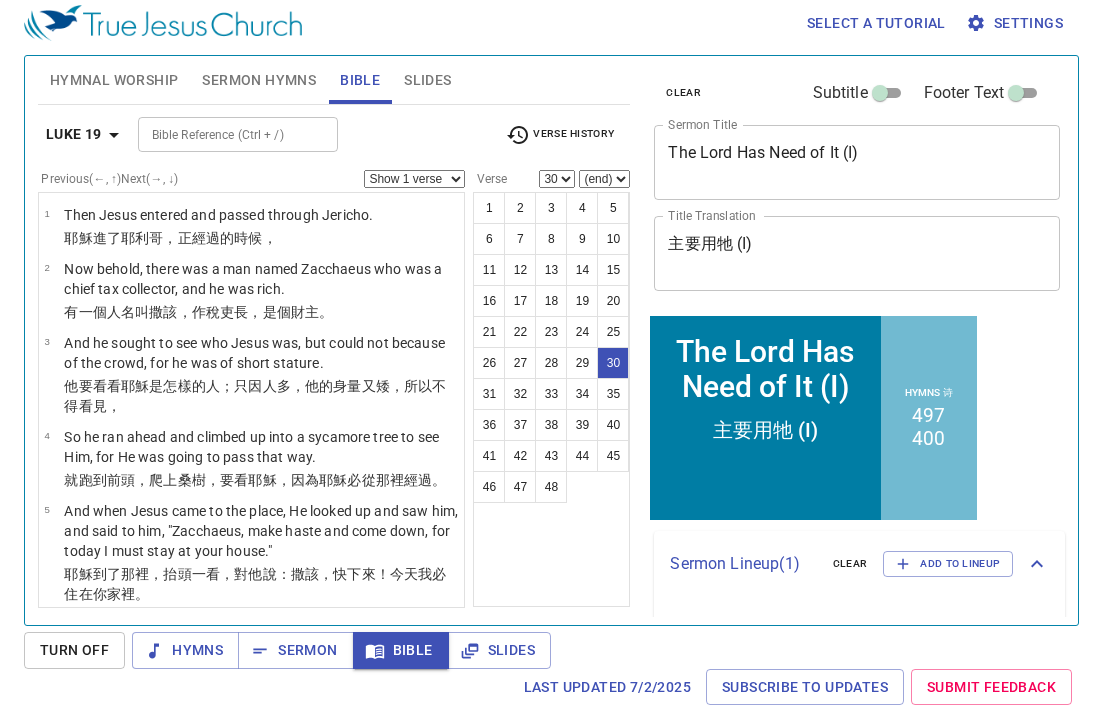 scroll, scrollTop: 9, scrollLeft: 0, axis: vertical 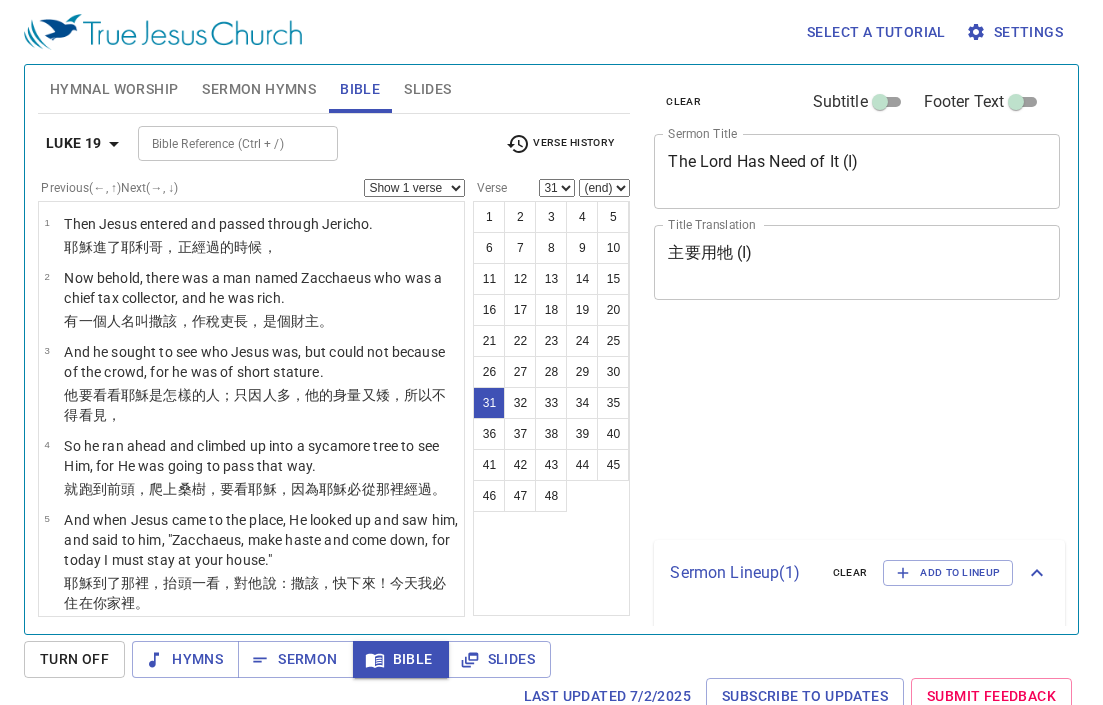 select on "31" 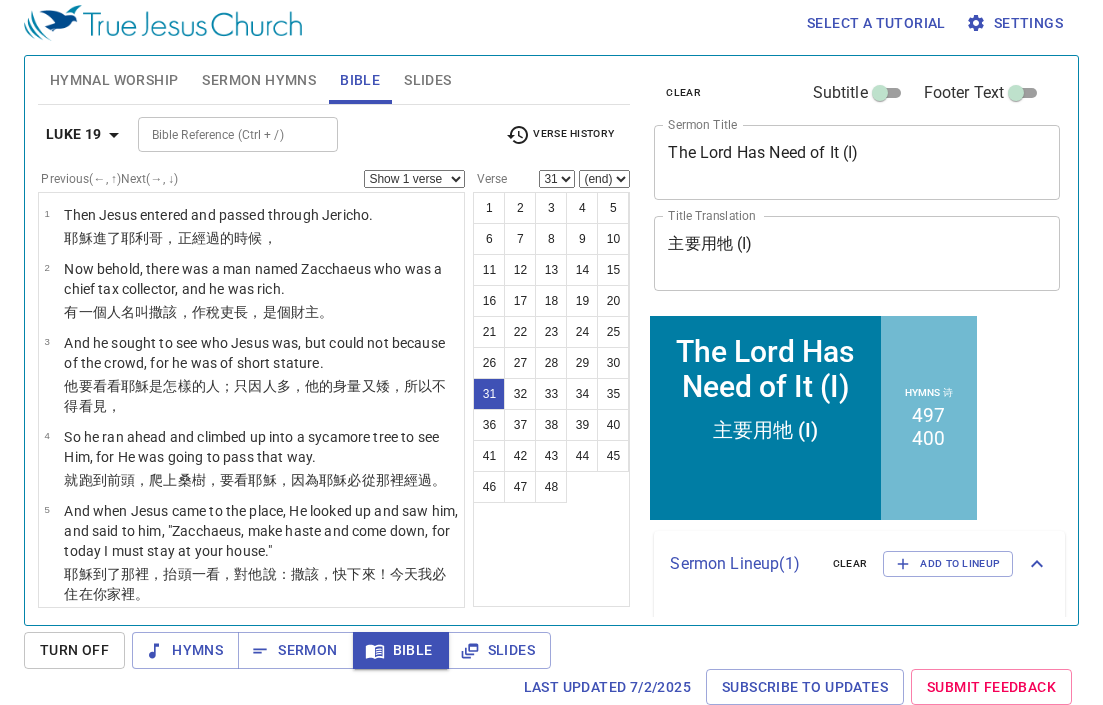 scroll, scrollTop: 9, scrollLeft: 0, axis: vertical 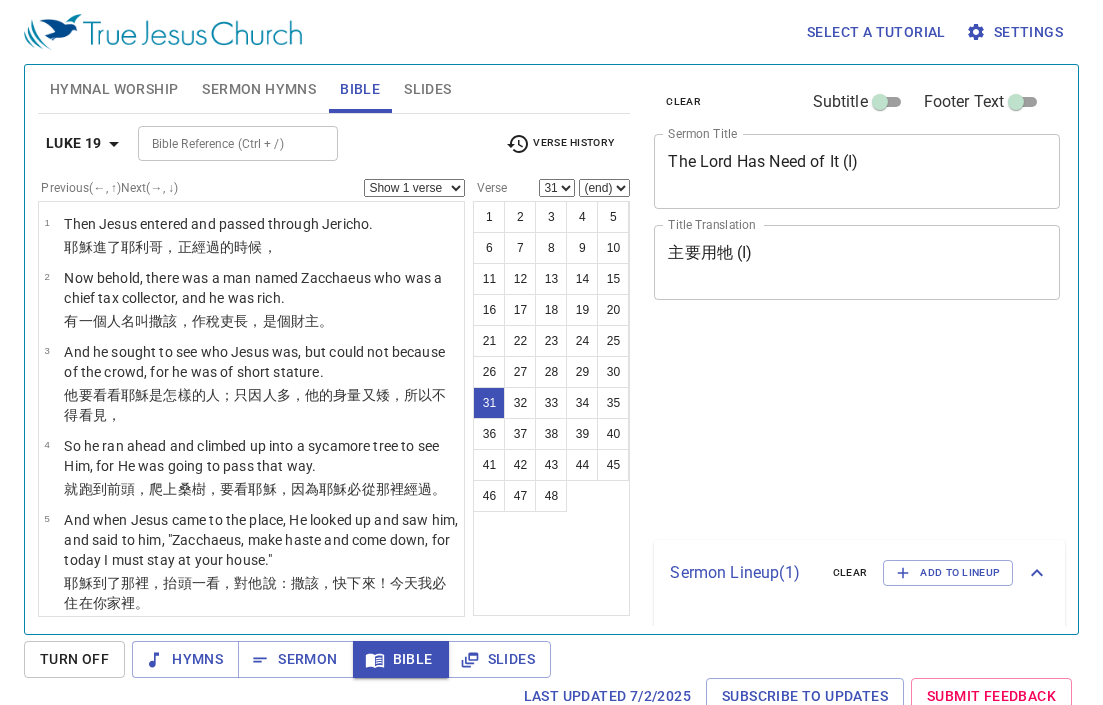 select on "31" 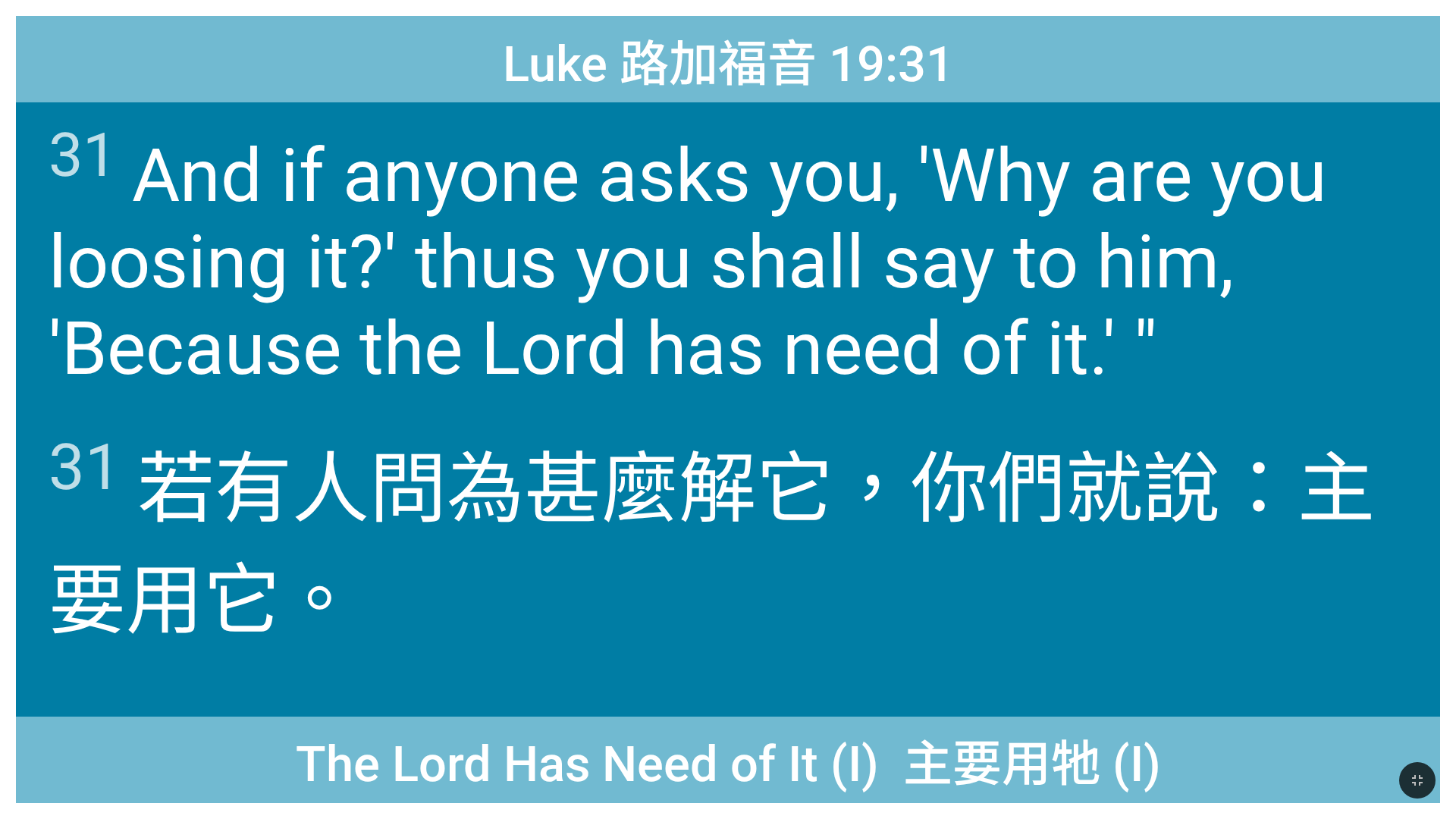 scroll, scrollTop: 0, scrollLeft: 0, axis: both 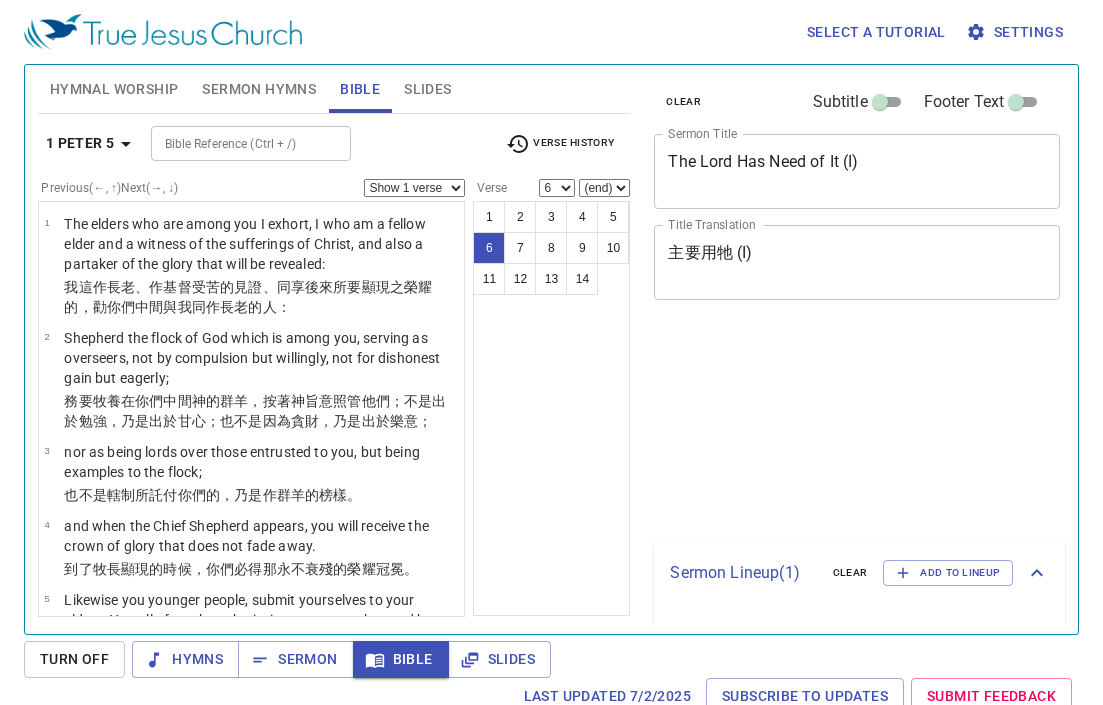 select on "6" 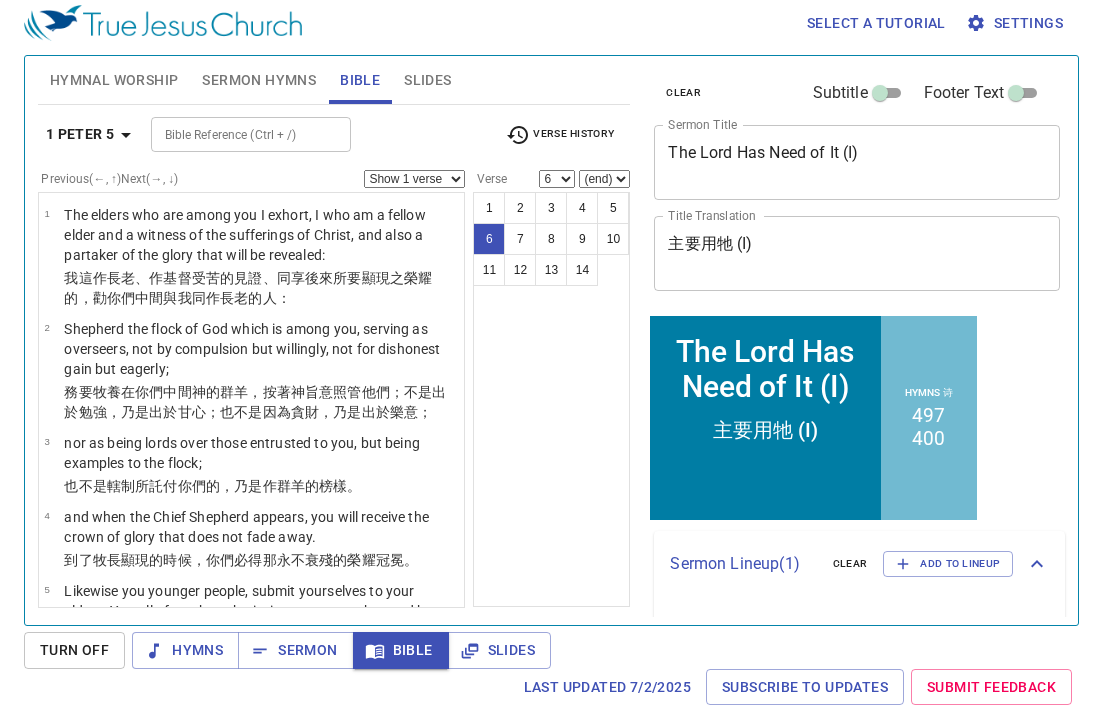 scroll, scrollTop: 9, scrollLeft: 0, axis: vertical 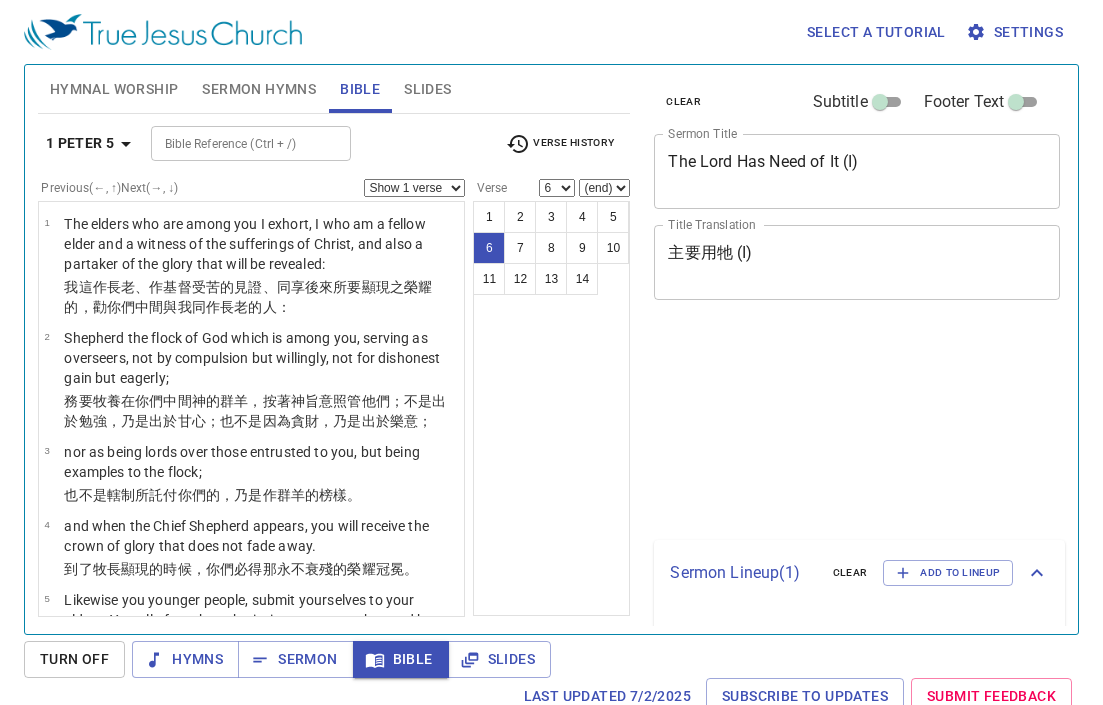 select on "6" 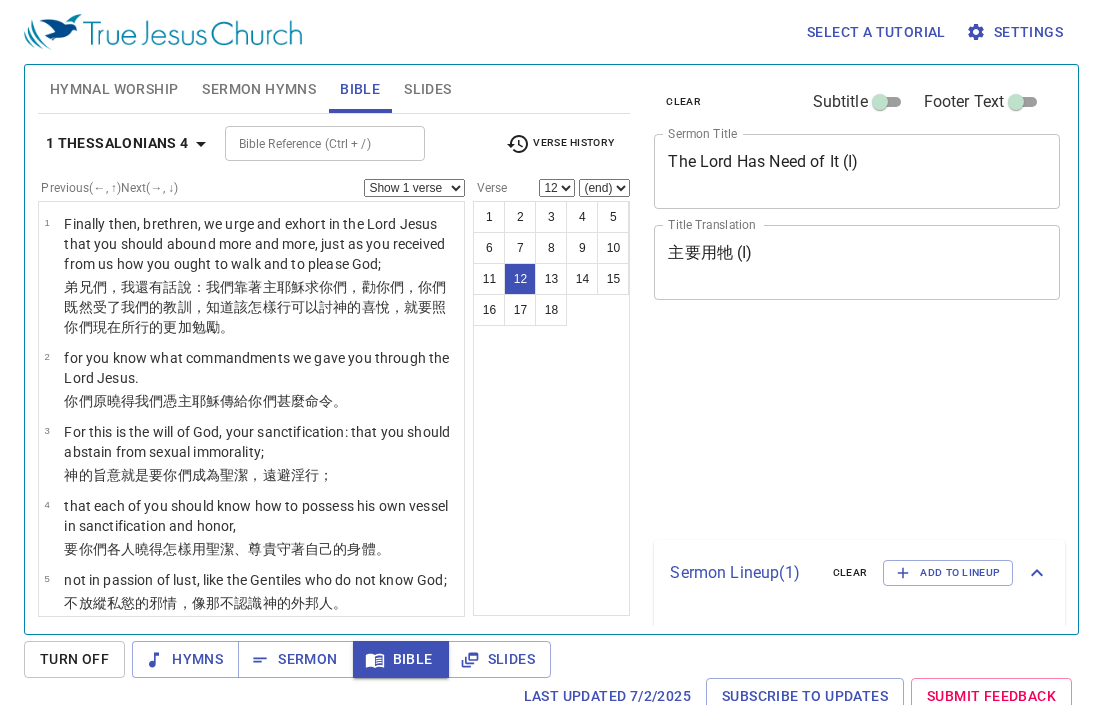 select on "12" 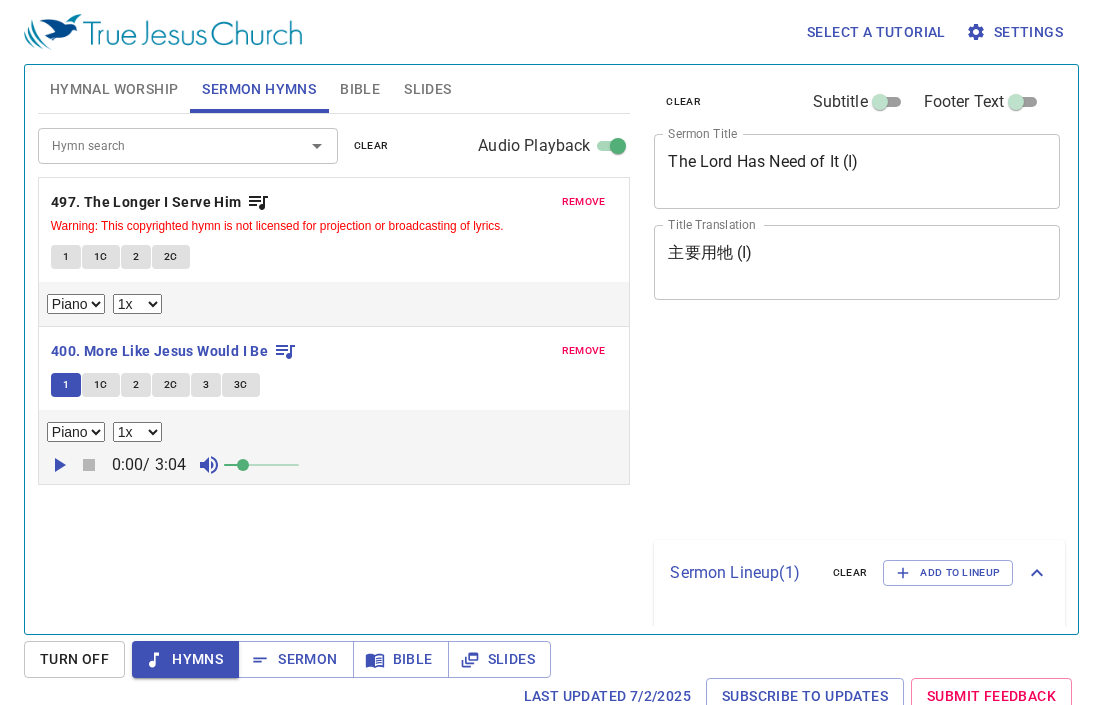 select on "1" 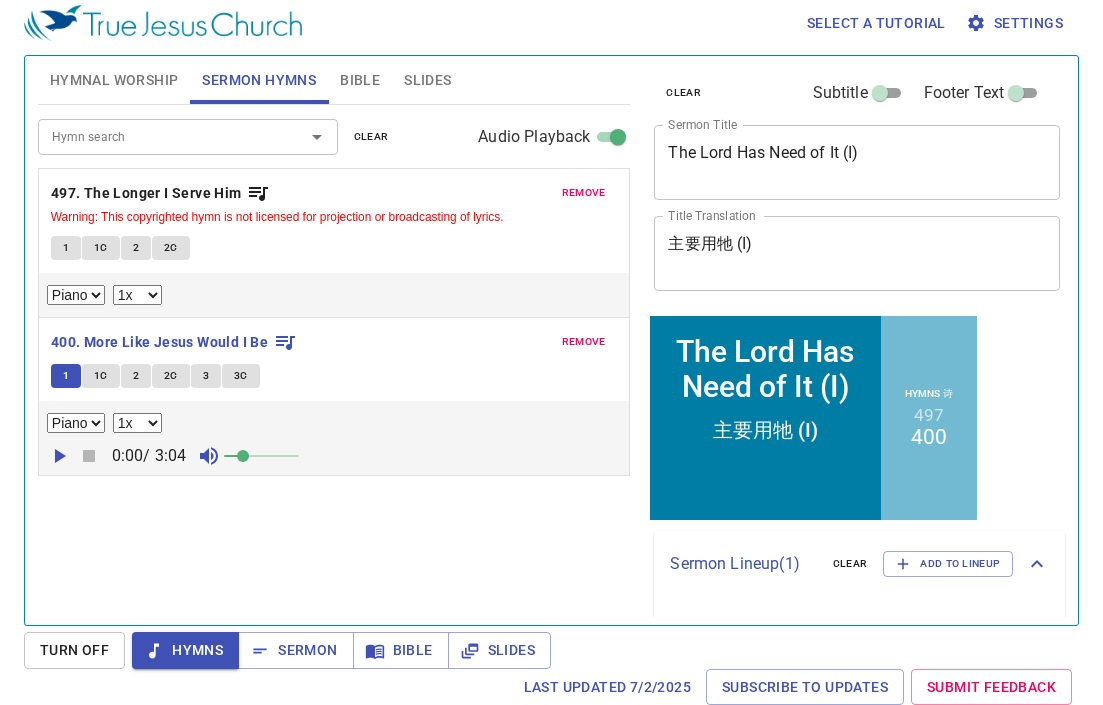 scroll, scrollTop: 9, scrollLeft: 0, axis: vertical 